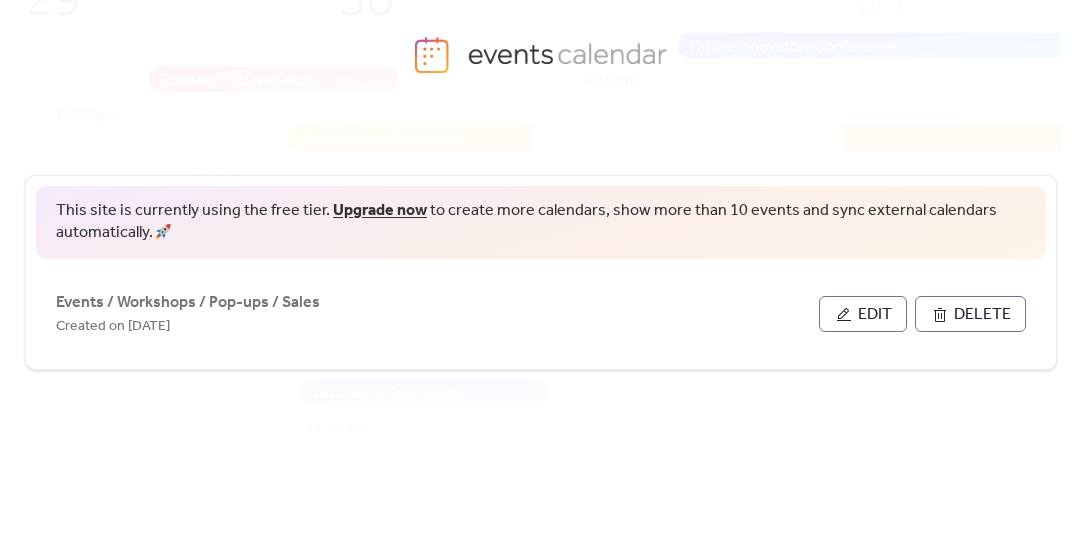 scroll, scrollTop: 105, scrollLeft: 0, axis: vertical 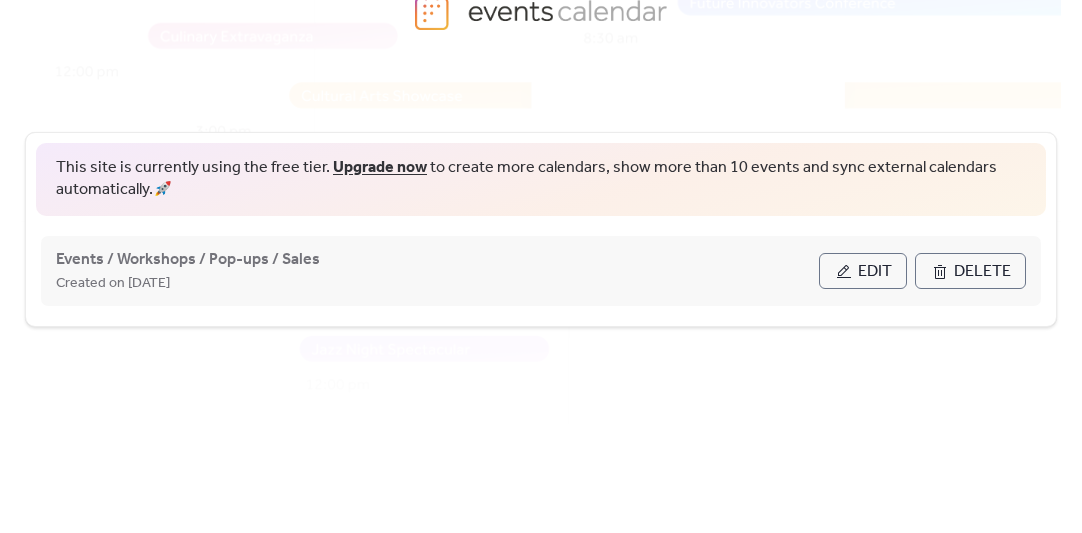 click on "Edit" at bounding box center [875, 272] 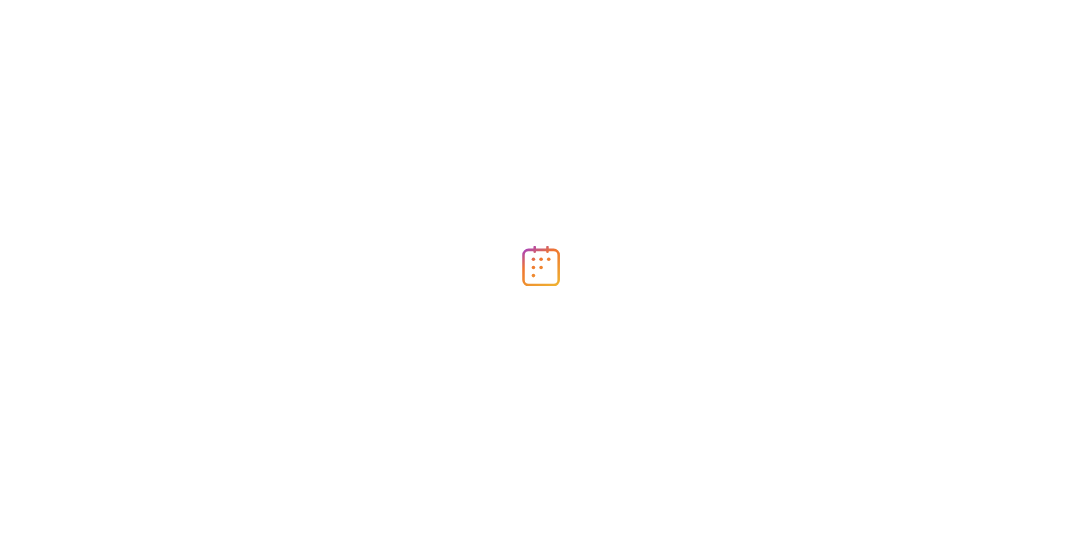 scroll, scrollTop: 0, scrollLeft: 0, axis: both 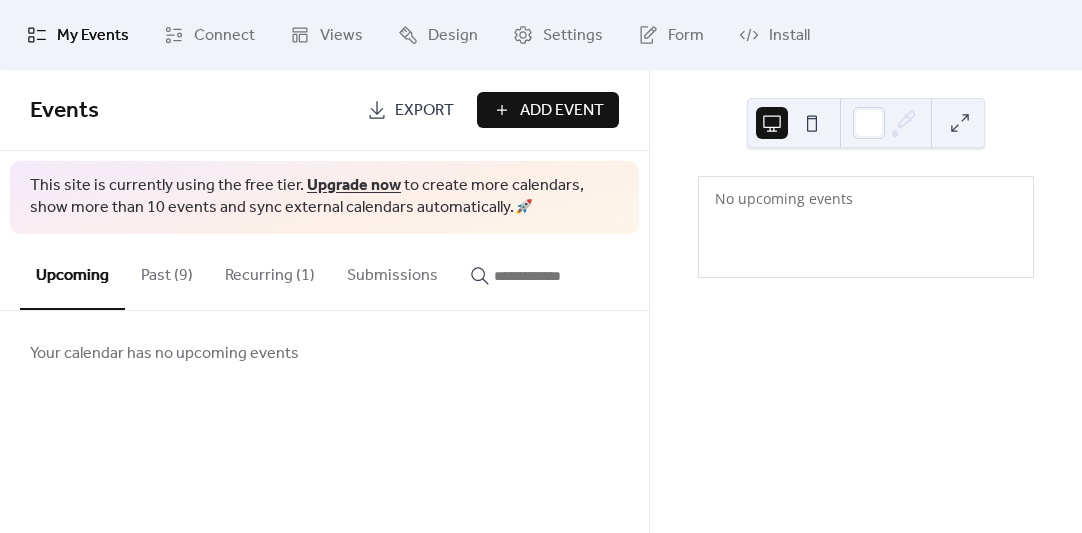 click on "Add Event" at bounding box center [562, 111] 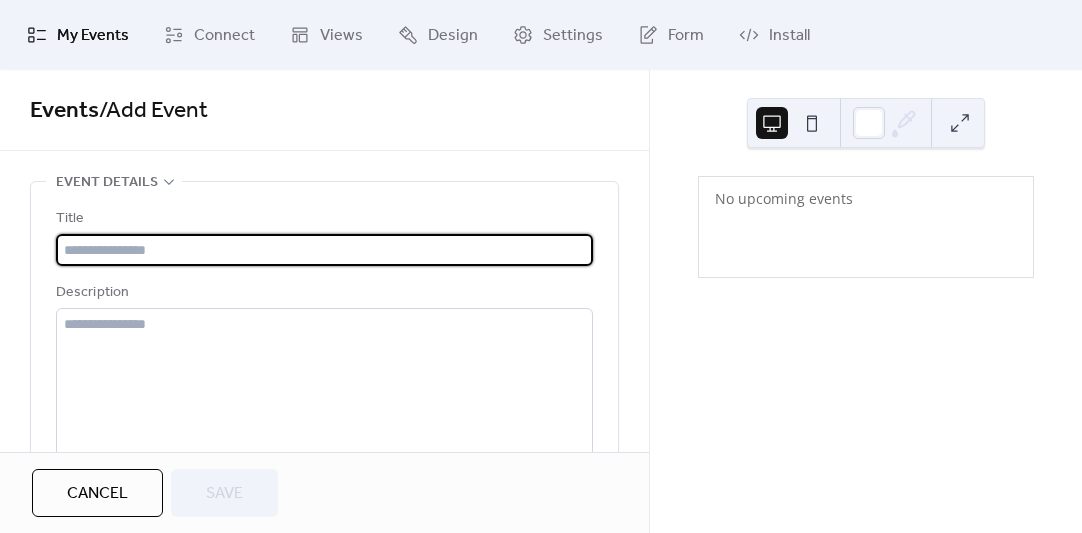 paste on "**********" 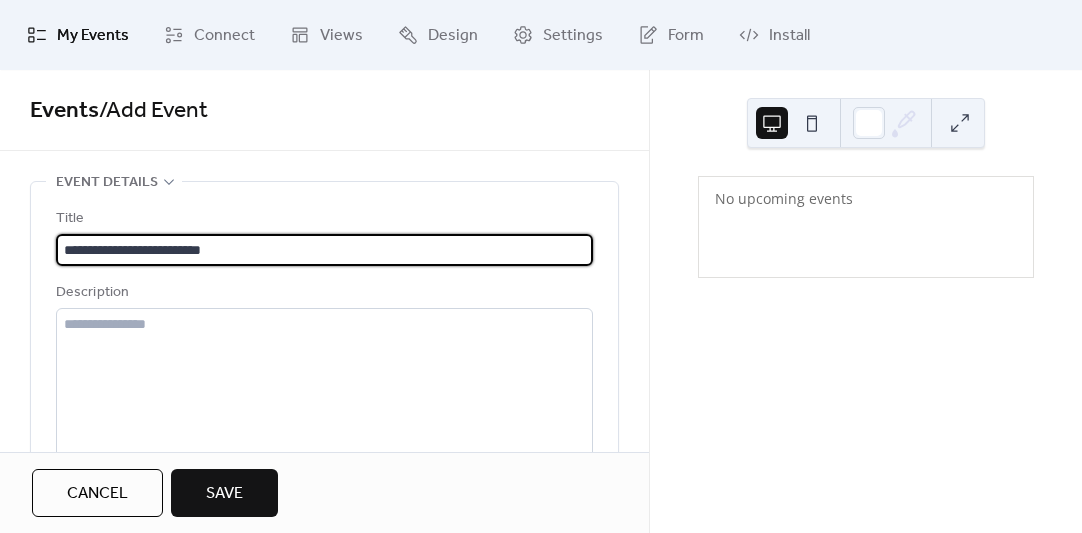type on "**********" 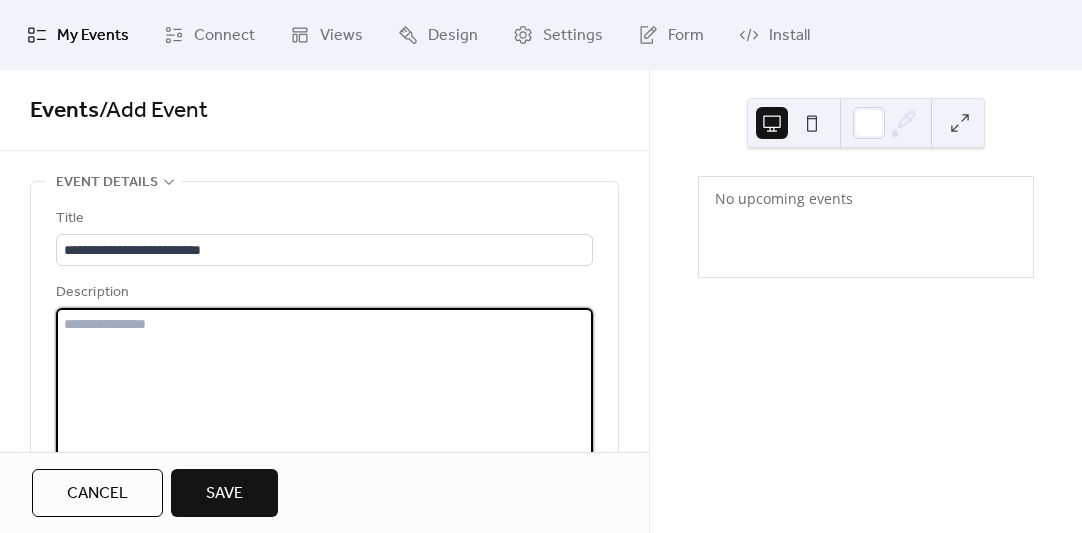 click at bounding box center [324, 384] 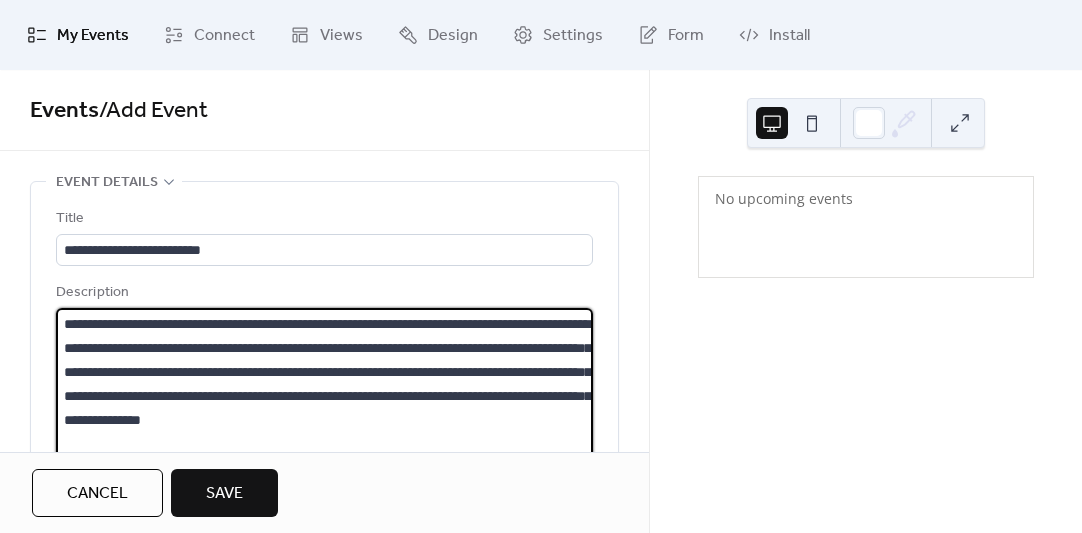 scroll, scrollTop: 20, scrollLeft: 0, axis: vertical 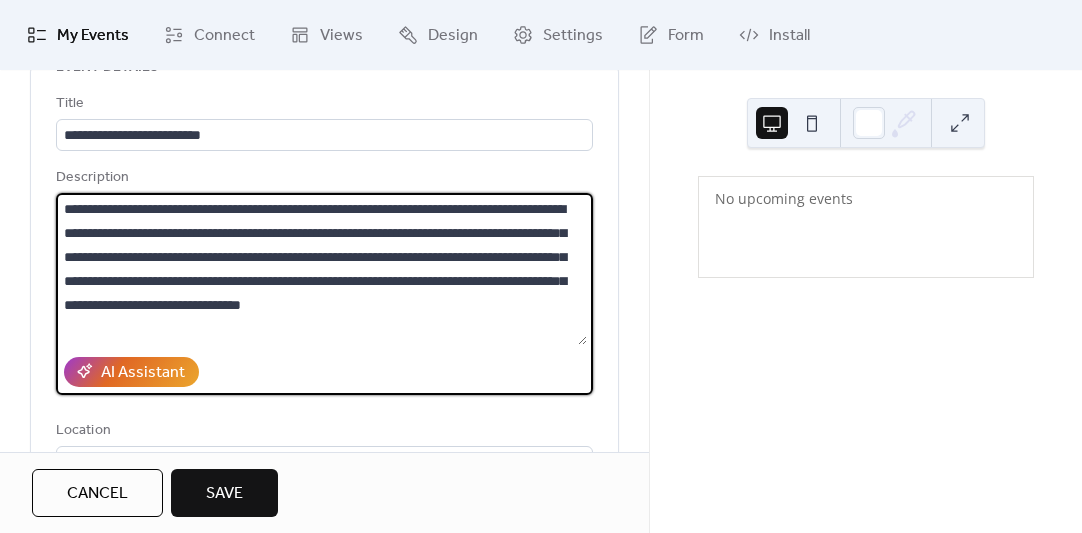 click on "**********" at bounding box center (321, 269) 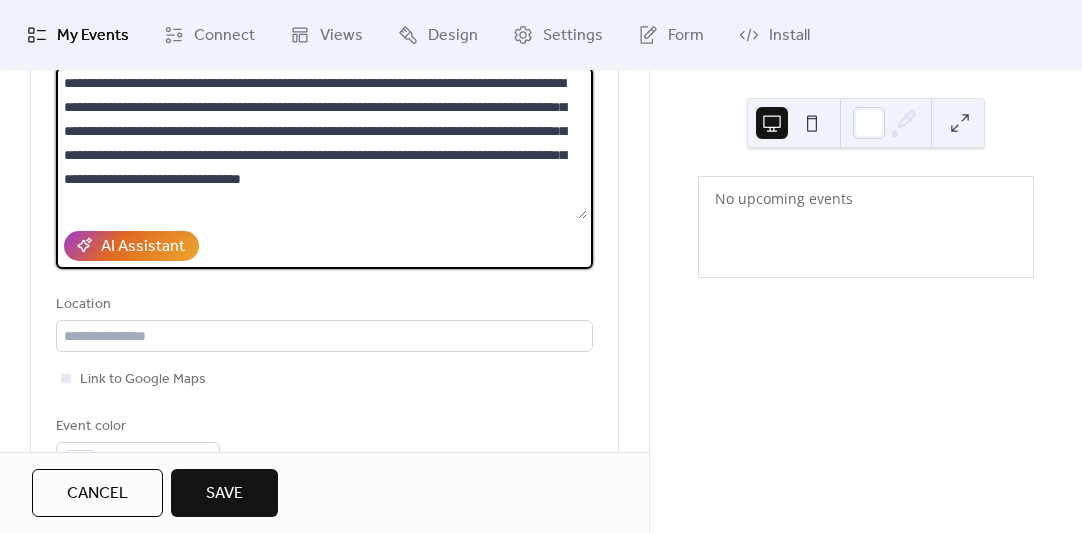 scroll, scrollTop: 259, scrollLeft: 0, axis: vertical 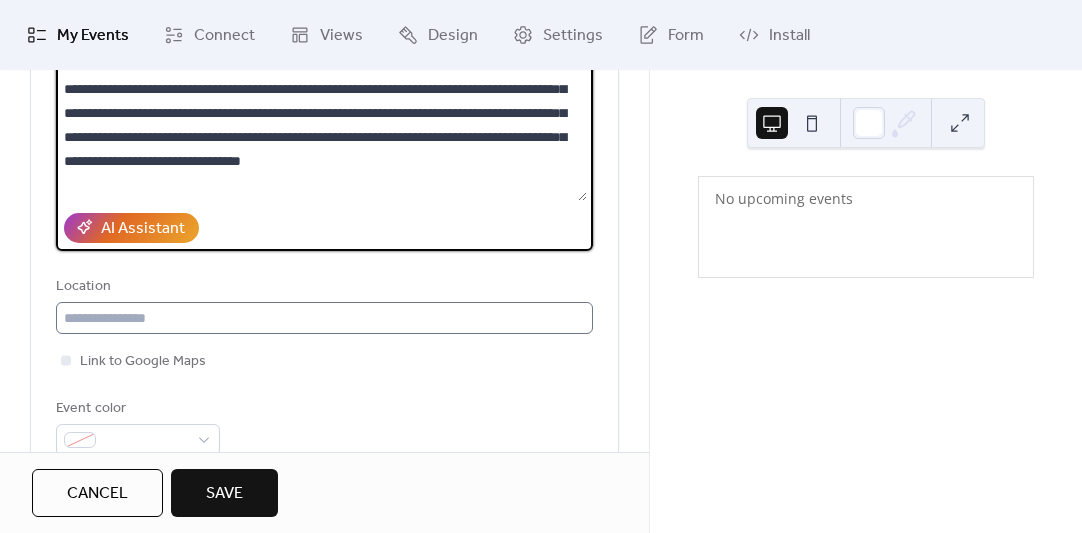 type on "**********" 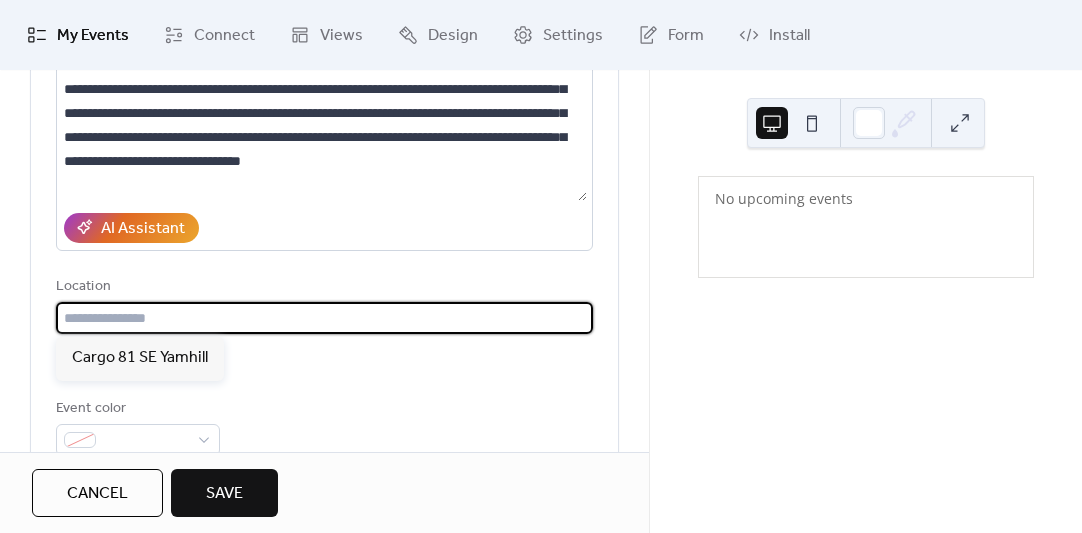 click at bounding box center [324, 318] 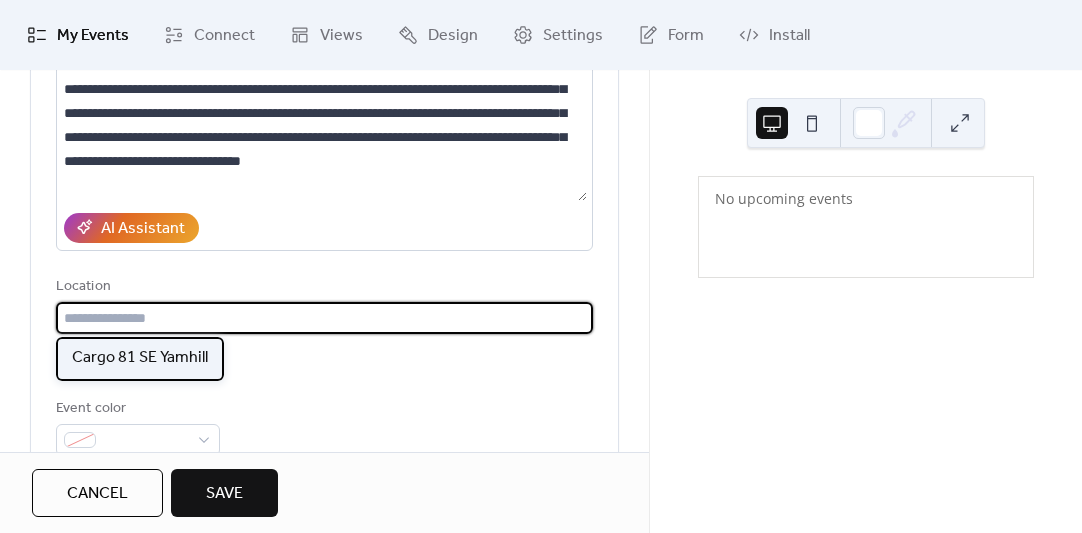 click on "Cargo 81 SE Yamhill" at bounding box center [140, 358] 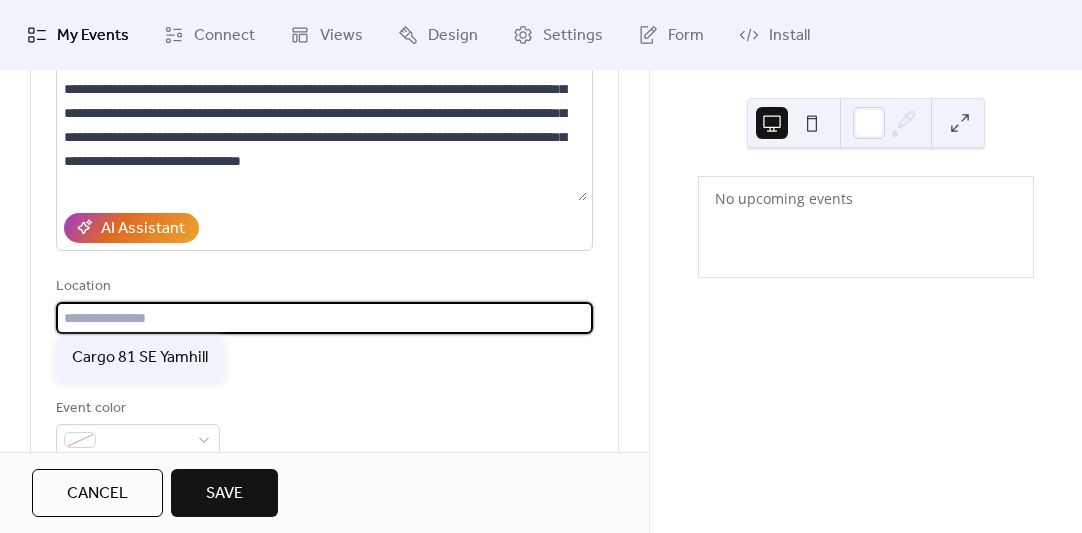 type on "**********" 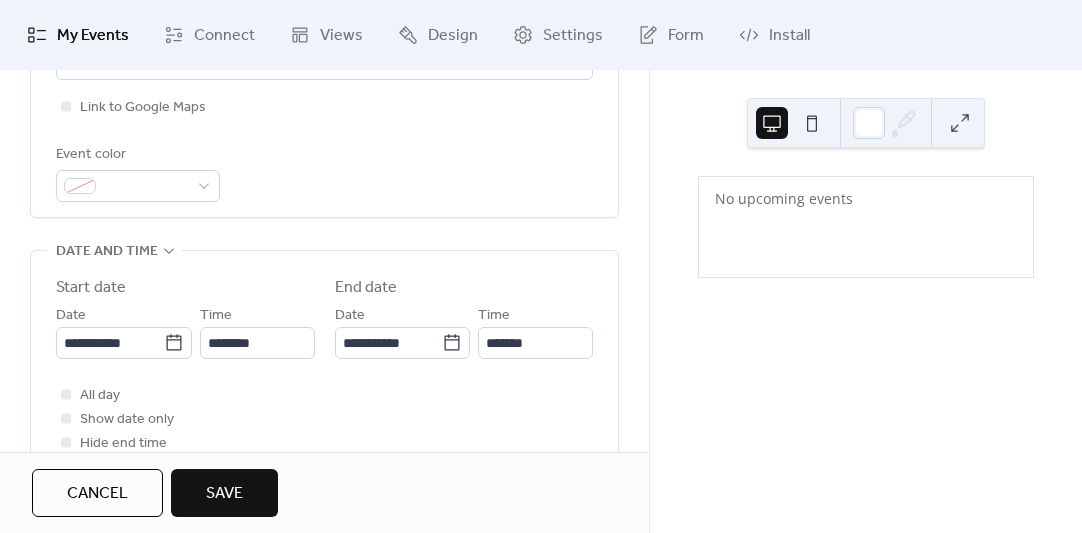 scroll, scrollTop: 514, scrollLeft: 0, axis: vertical 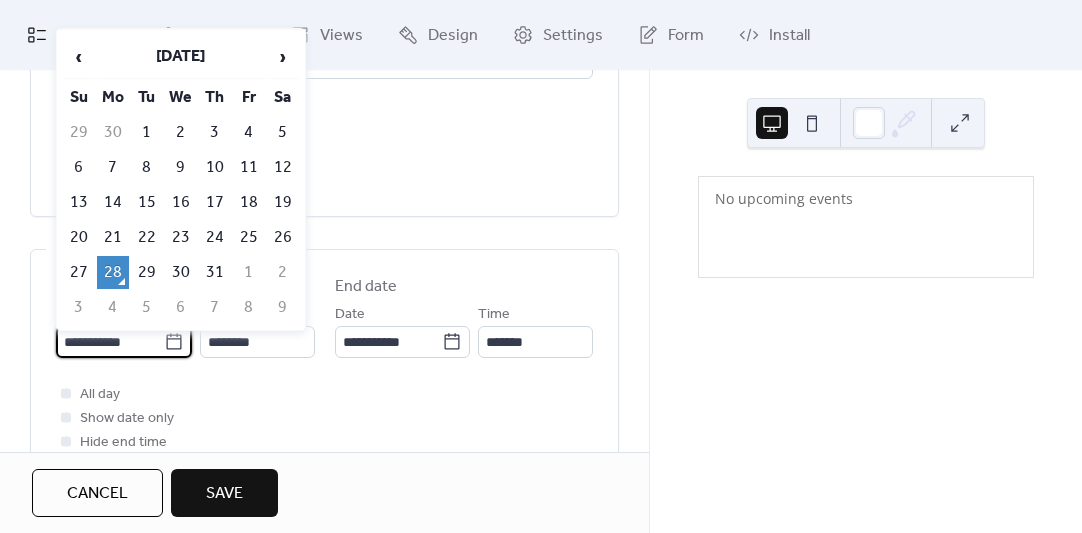 click on "**********" at bounding box center (110, 342) 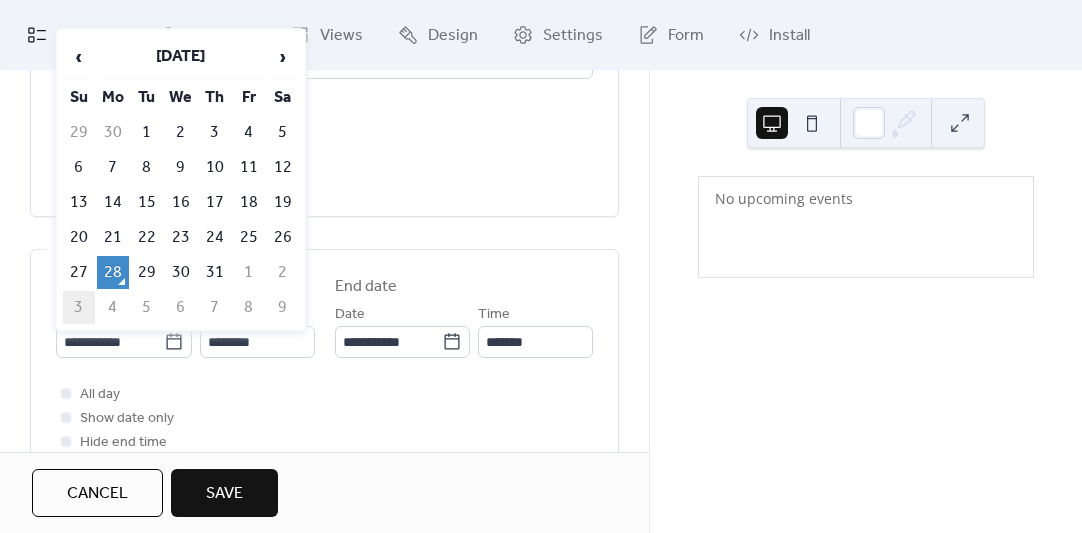click on "3" at bounding box center (79, 307) 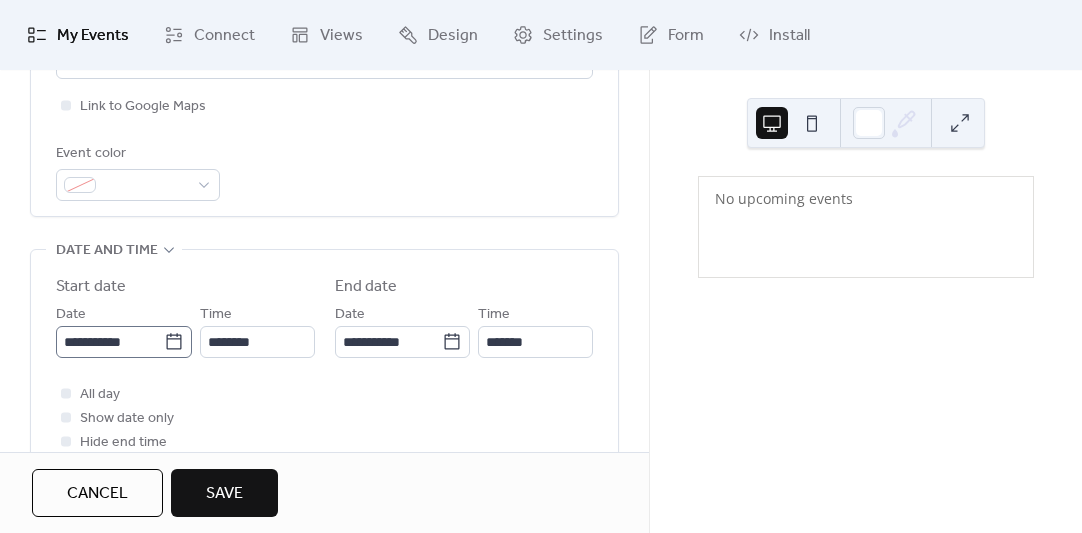 click 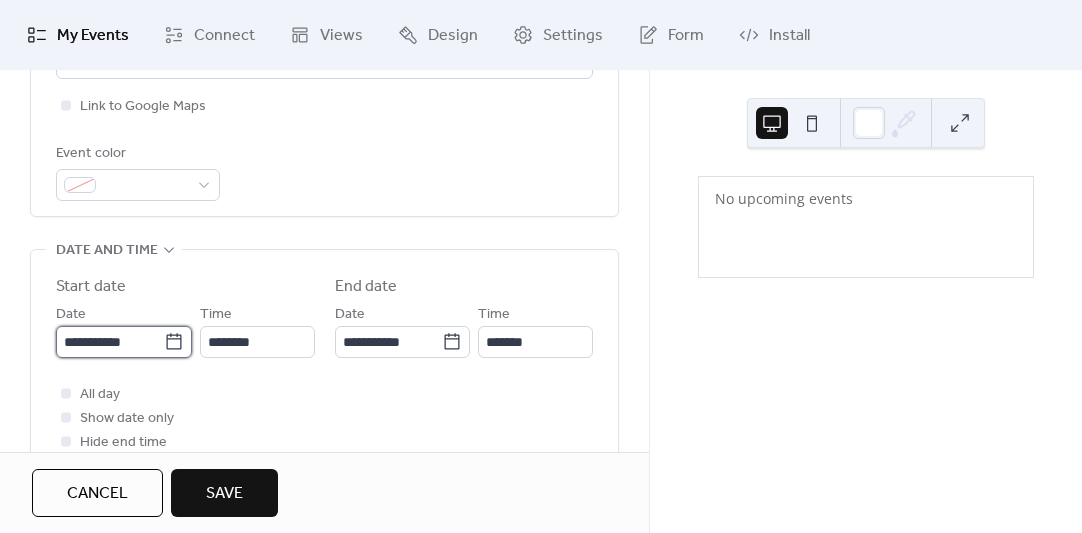 click on "**********" at bounding box center (110, 342) 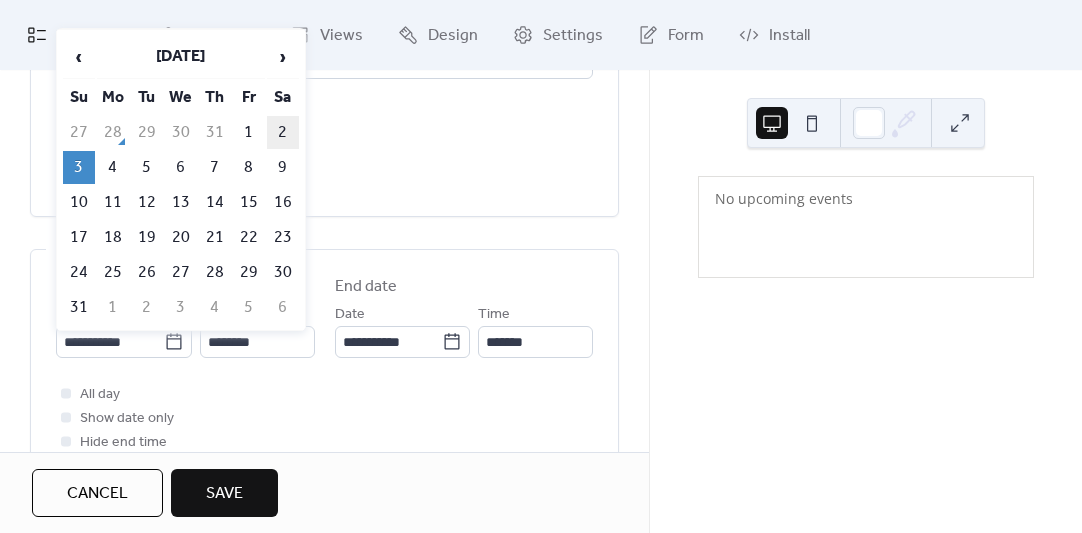 click on "2" at bounding box center (283, 132) 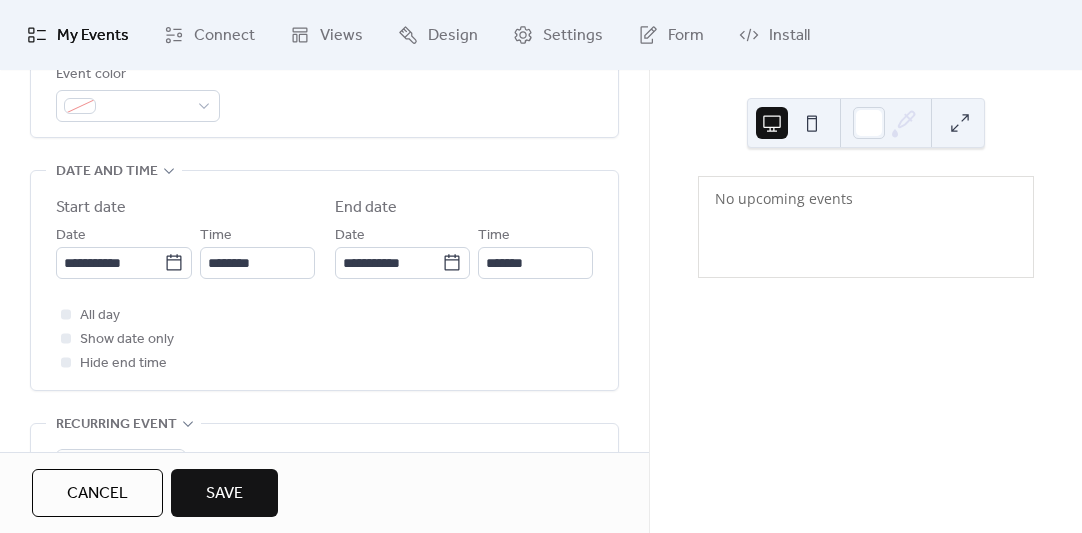 scroll, scrollTop: 590, scrollLeft: 0, axis: vertical 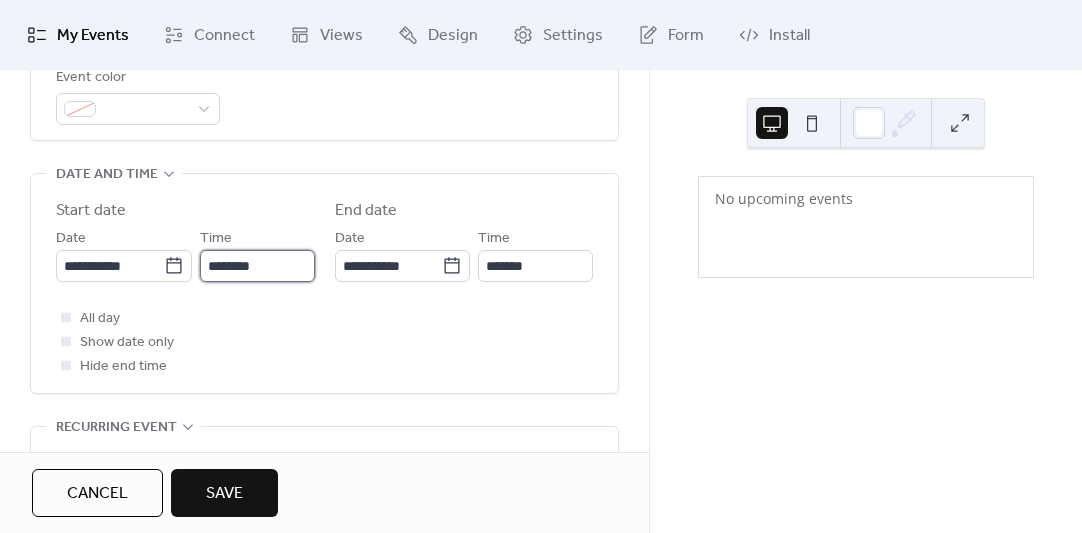 click on "********" at bounding box center [257, 266] 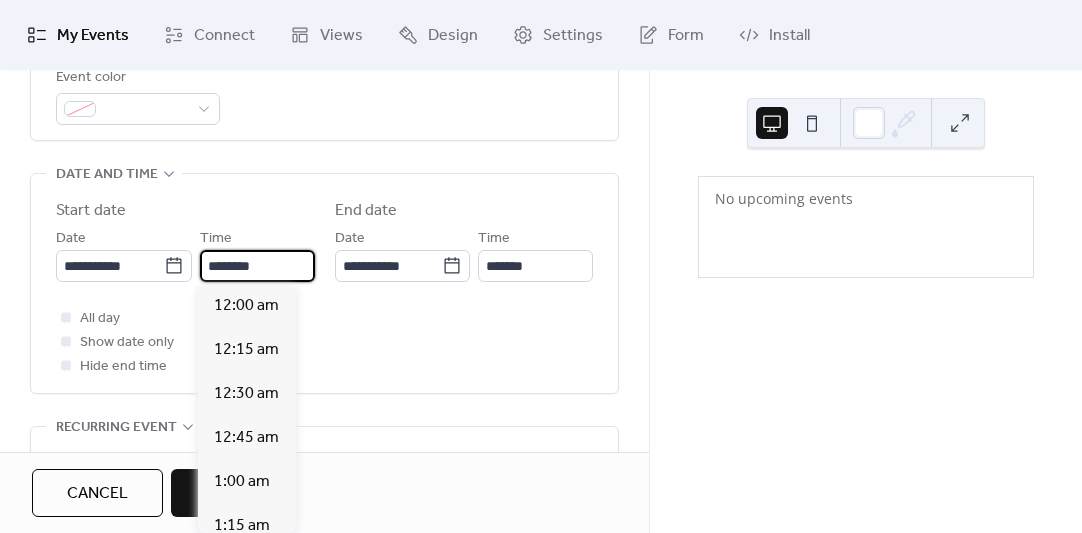 scroll, scrollTop: 2115, scrollLeft: 0, axis: vertical 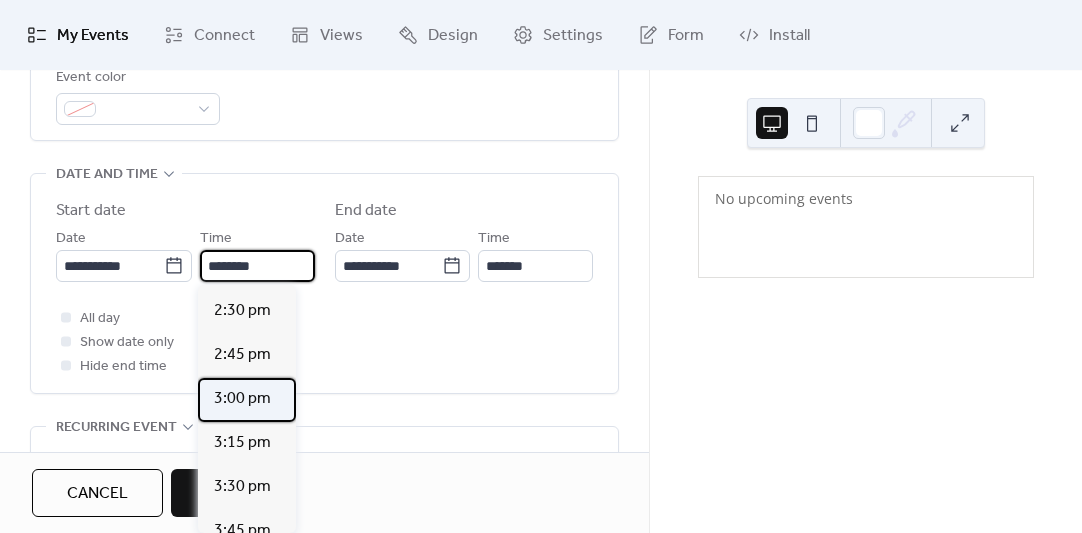 click on "3:00 pm" at bounding box center [242, 399] 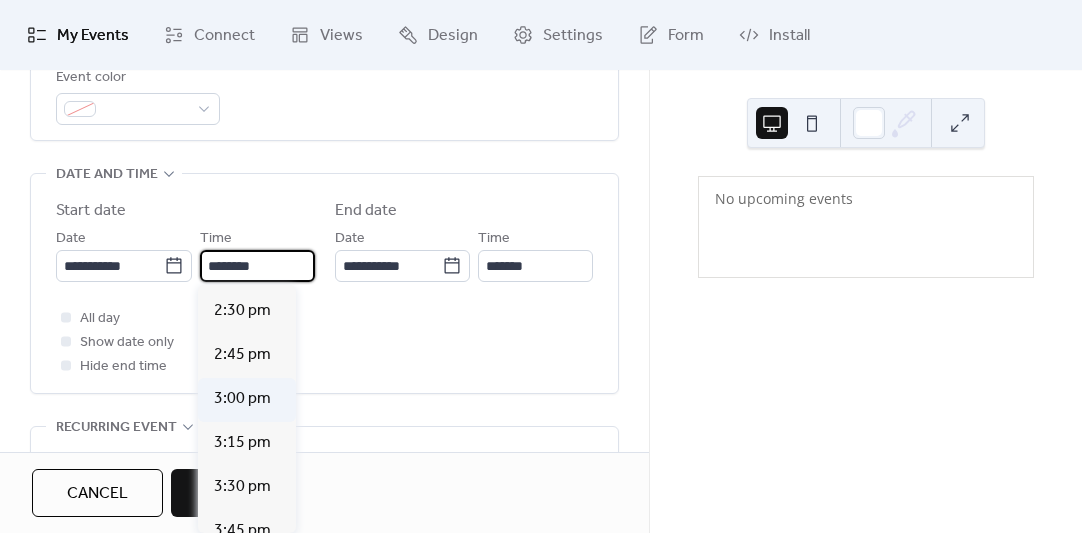 type on "*******" 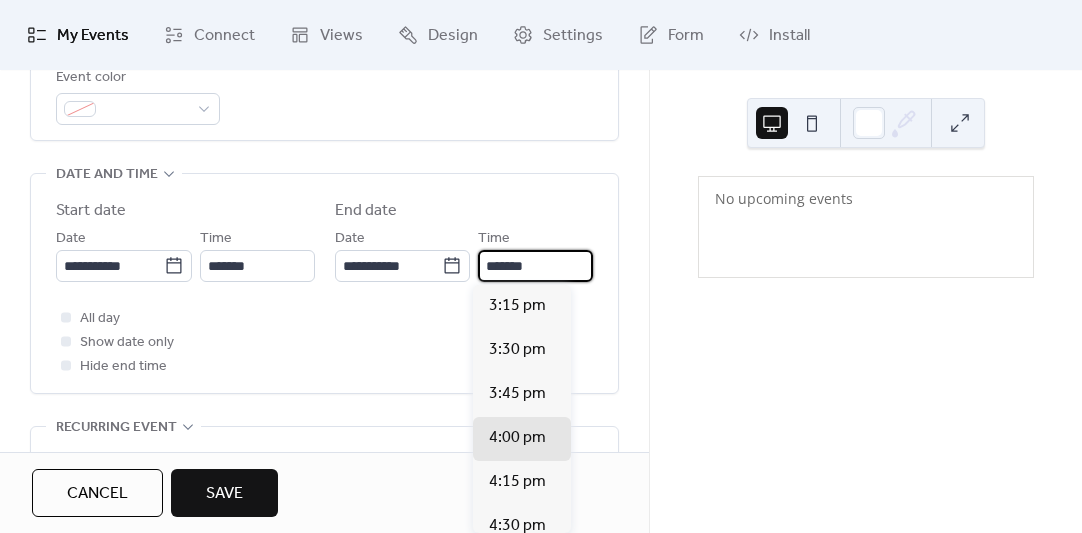 click on "*******" at bounding box center (535, 266) 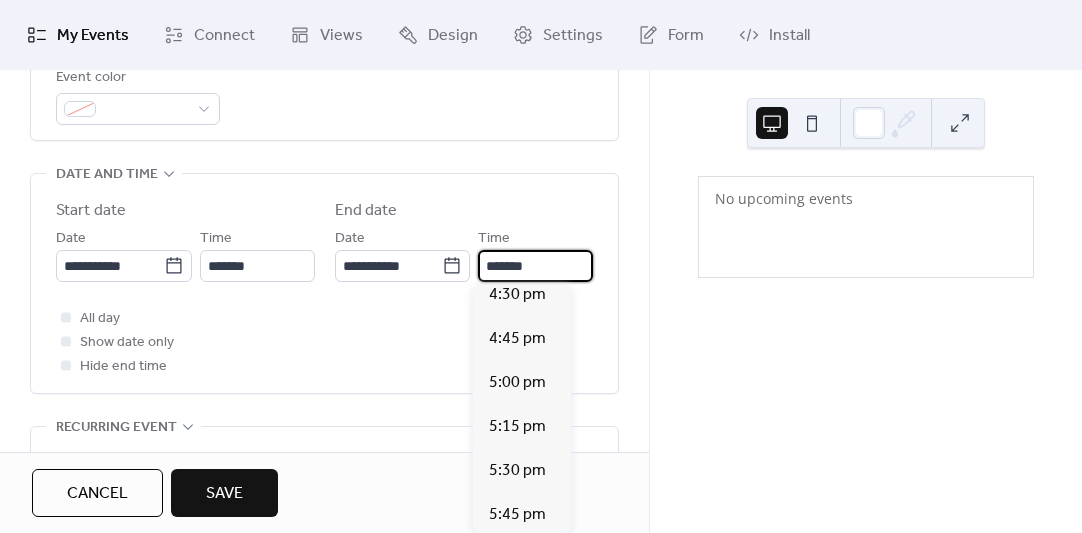 scroll, scrollTop: 284, scrollLeft: 0, axis: vertical 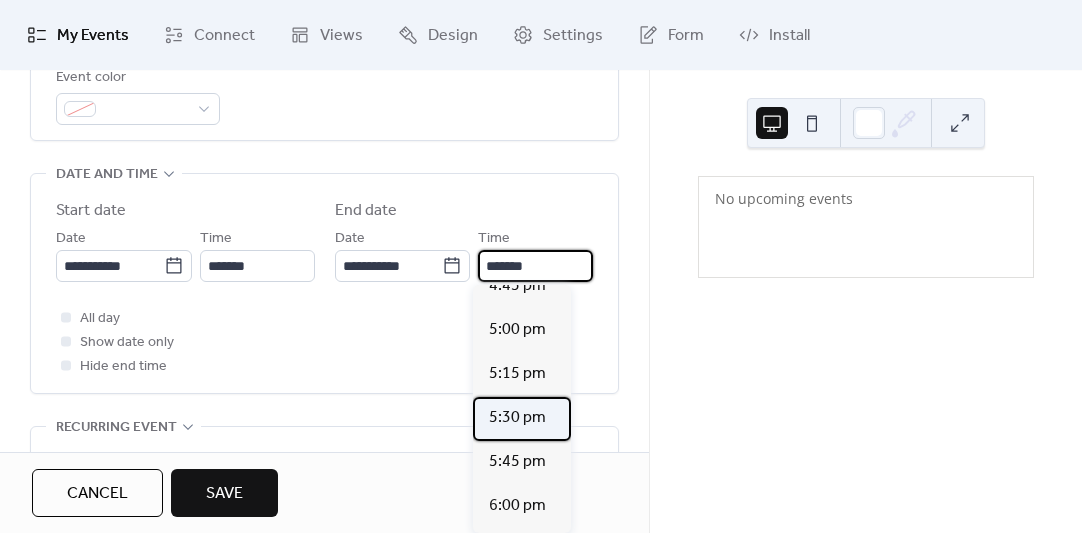 click on "5:30 pm" at bounding box center [517, 418] 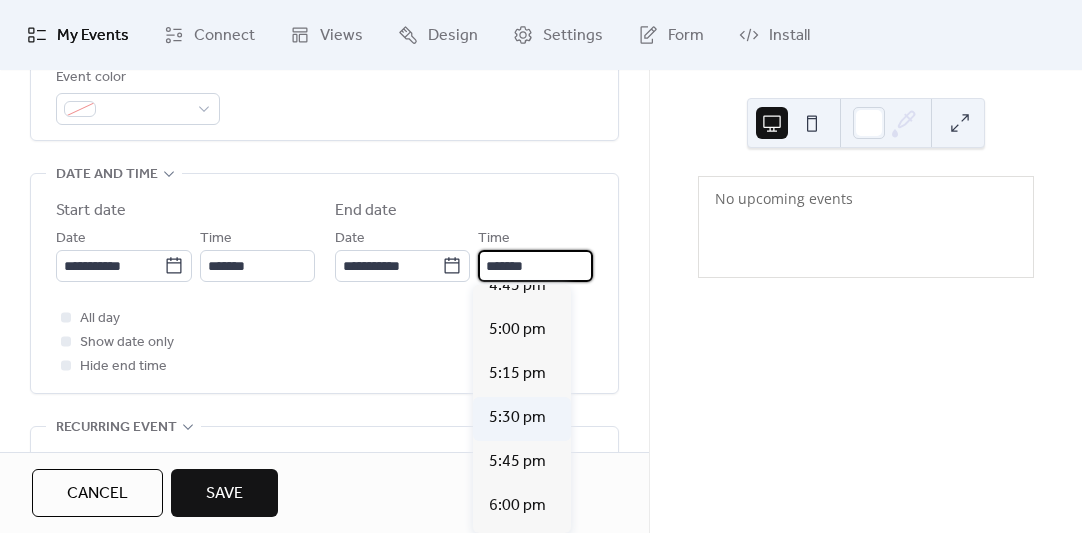 type on "*******" 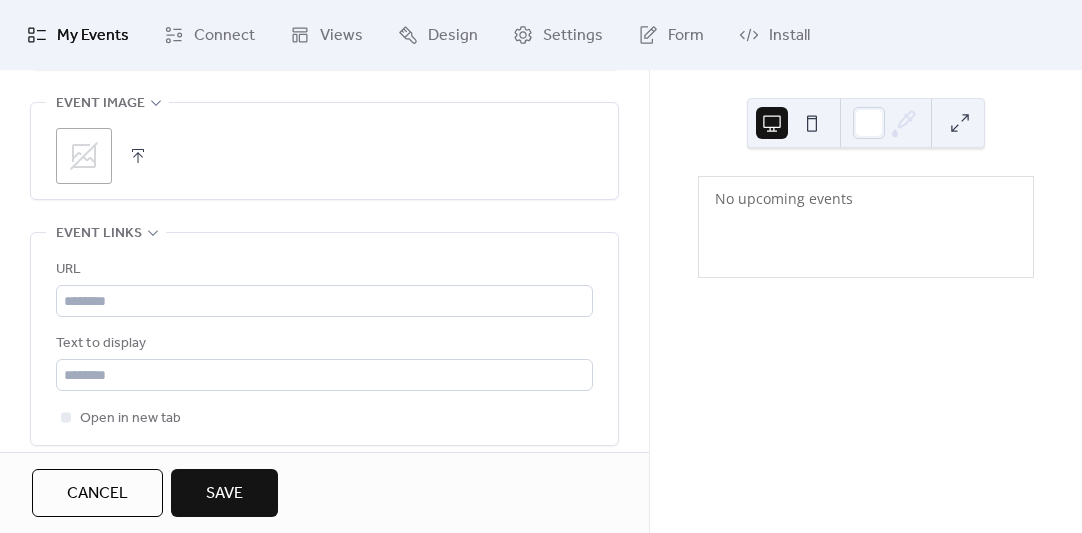 scroll, scrollTop: 958, scrollLeft: 0, axis: vertical 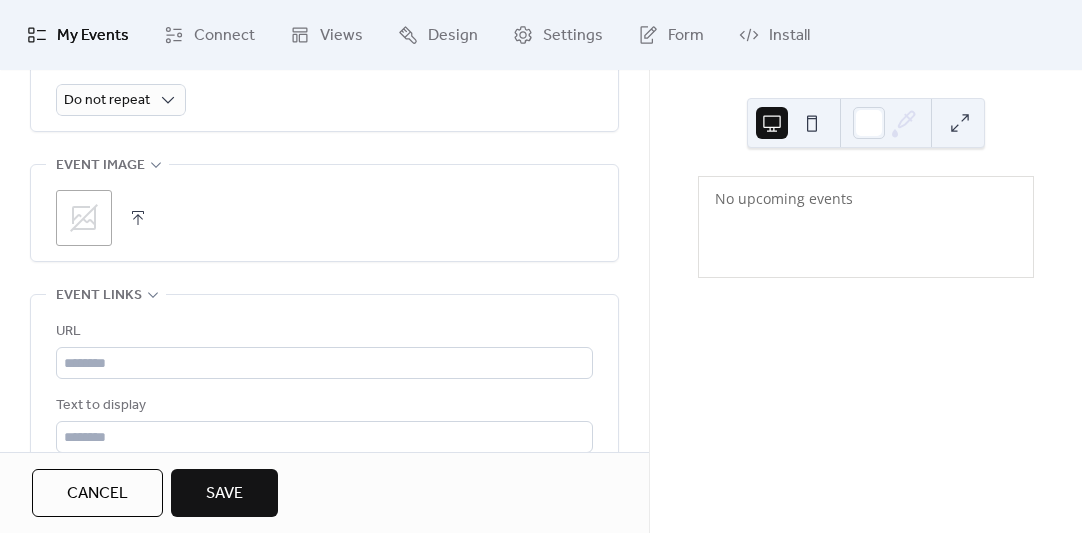 click at bounding box center (138, 218) 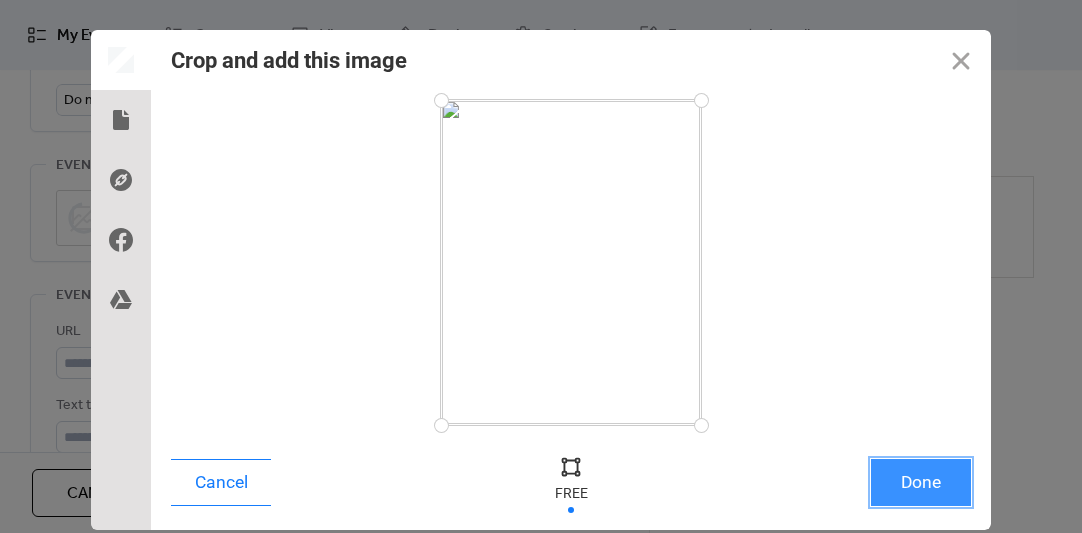click on "Done" at bounding box center (921, 482) 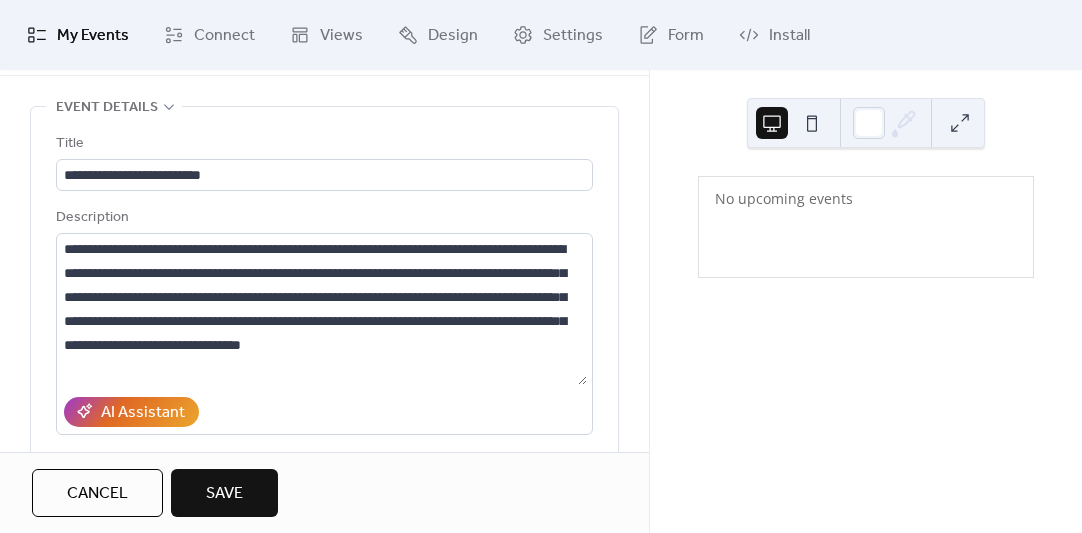 scroll, scrollTop: 90, scrollLeft: 0, axis: vertical 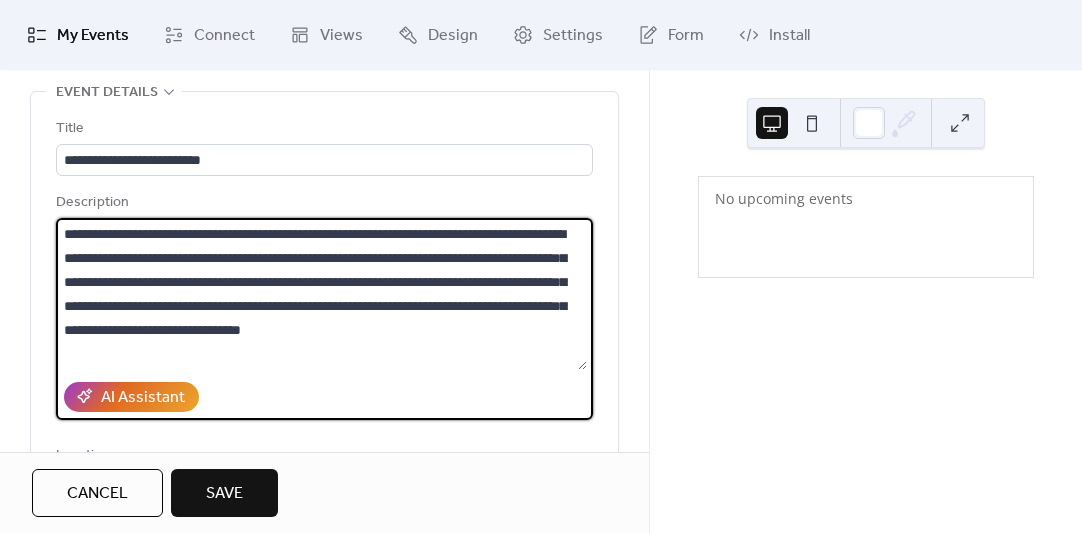 click on "**********" at bounding box center [321, 294] 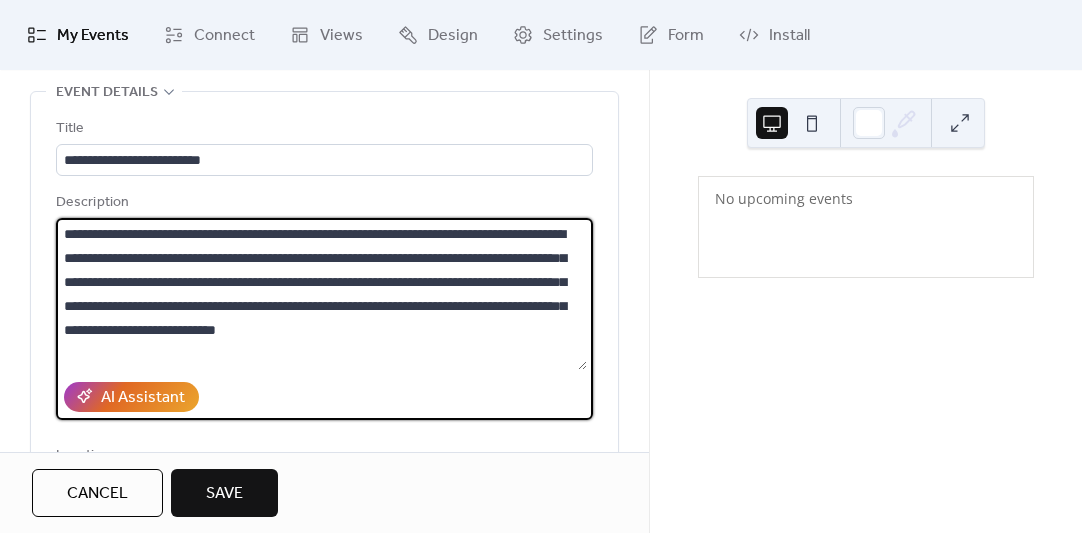scroll, scrollTop: 0, scrollLeft: 0, axis: both 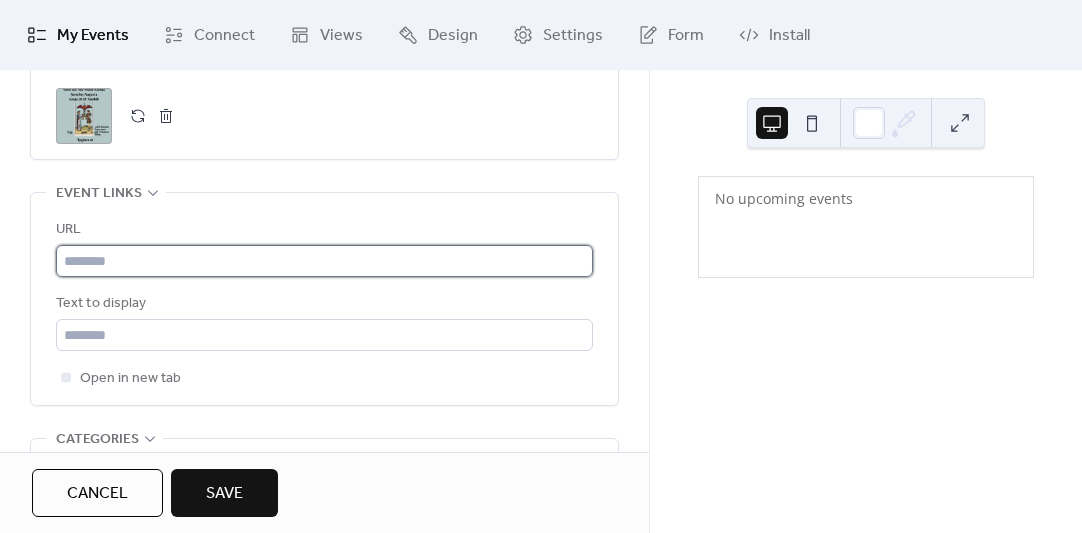 click at bounding box center [324, 261] 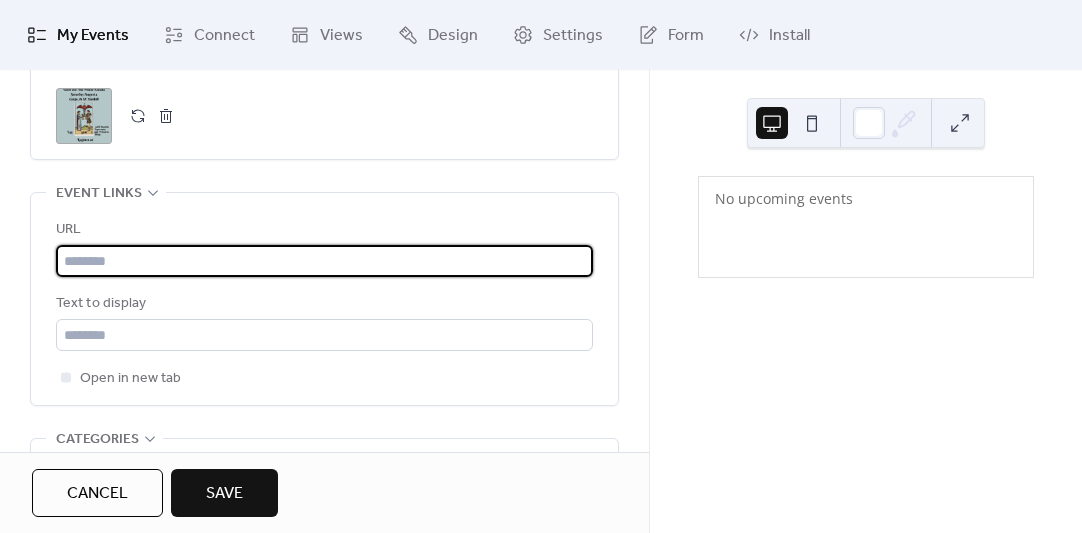 paste on "**********" 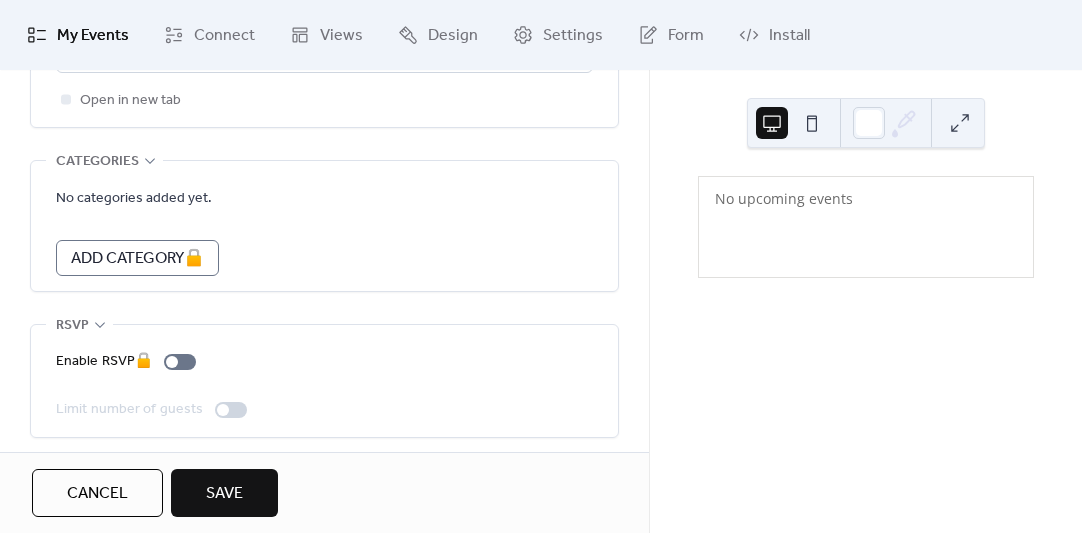 scroll, scrollTop: 1344, scrollLeft: 0, axis: vertical 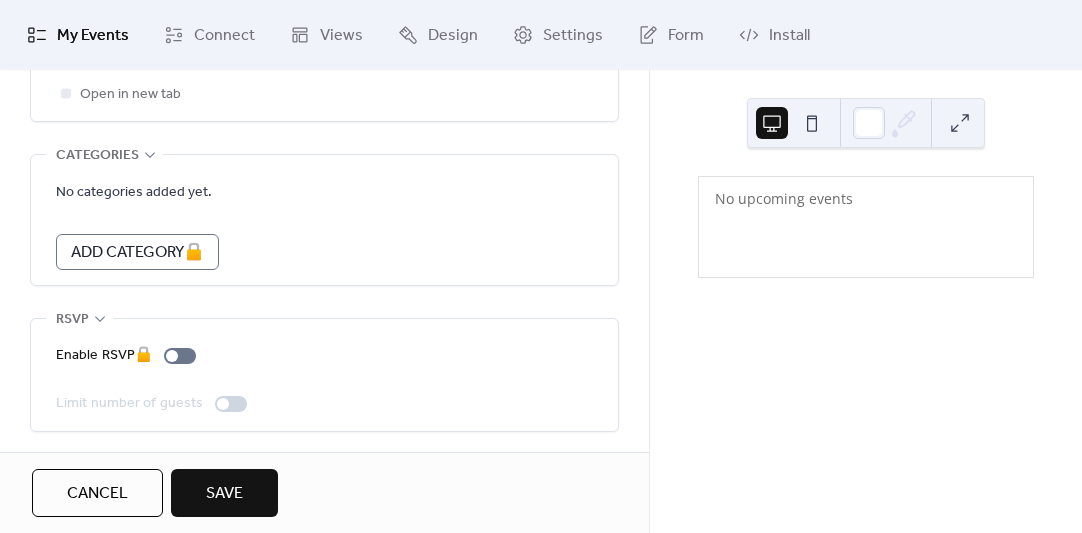 type on "**********" 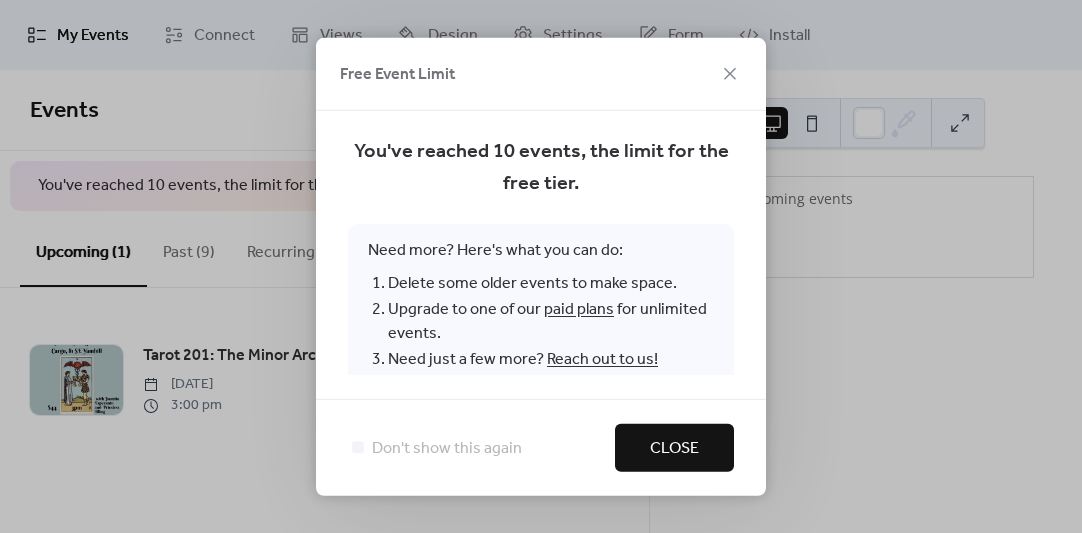 scroll, scrollTop: 18, scrollLeft: 0, axis: vertical 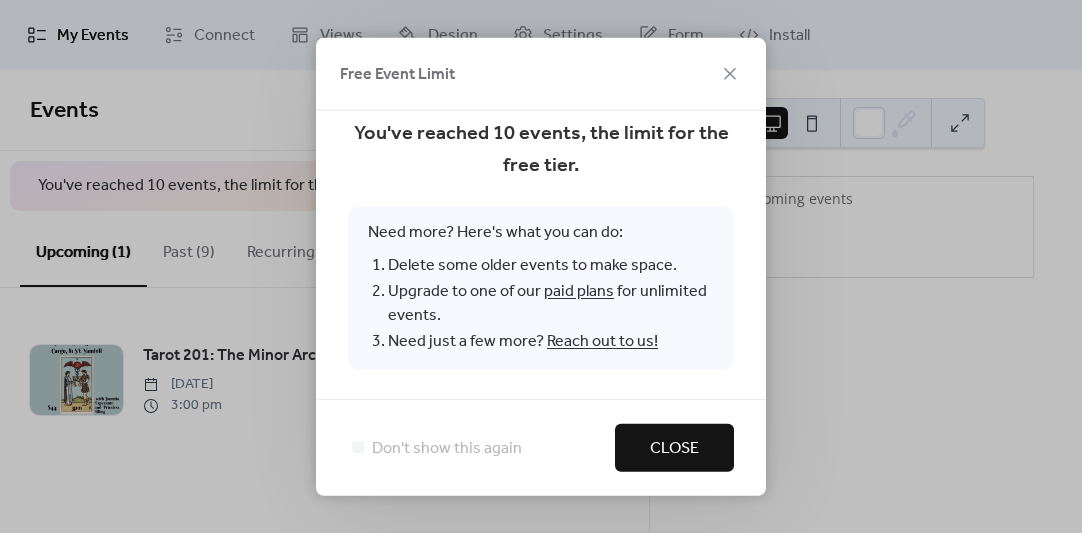 click on "Close" at bounding box center (674, 449) 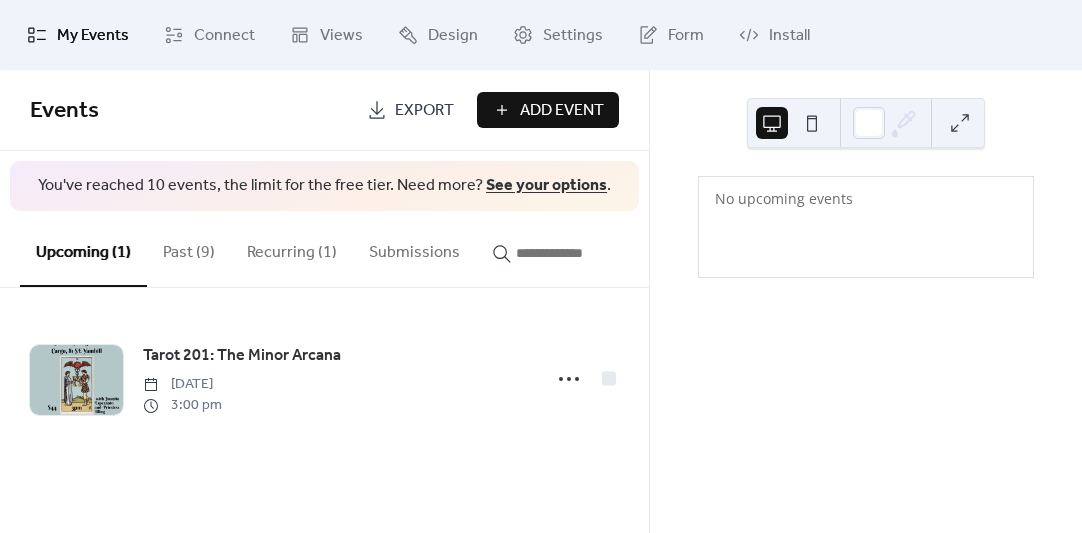 click on "Past (9)" at bounding box center (189, 248) 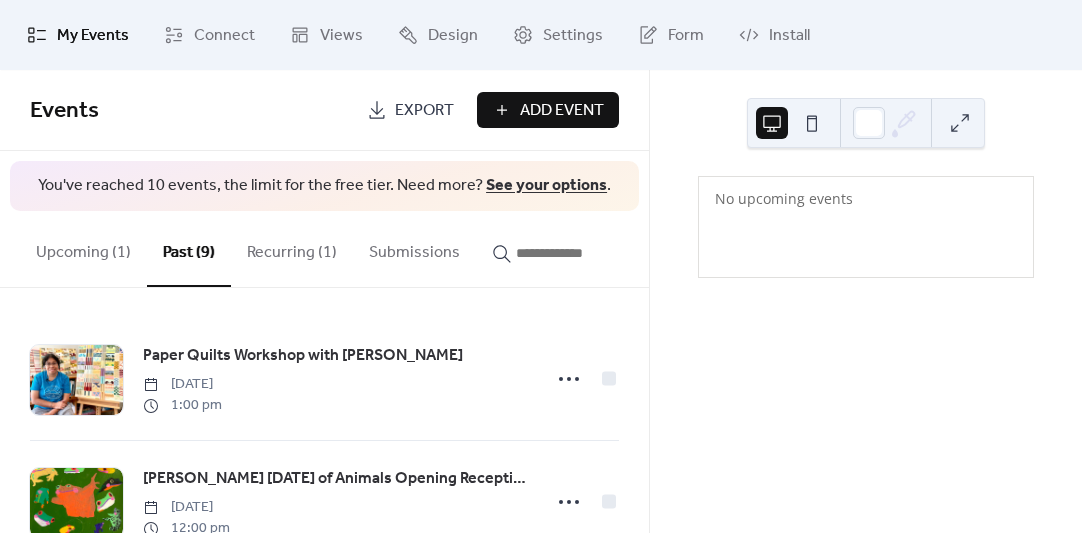 click on "Upcoming (1)" at bounding box center (83, 248) 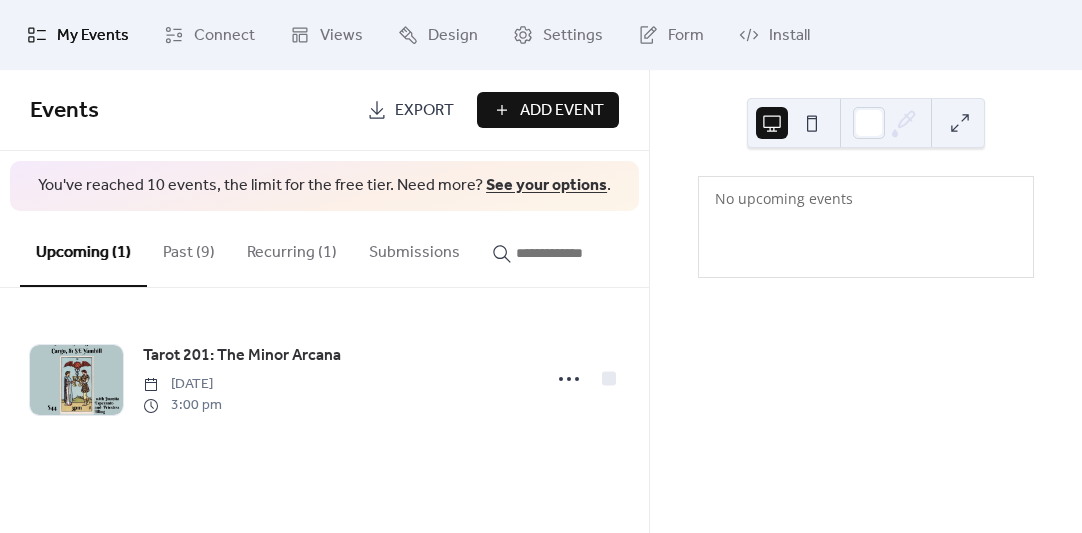 click on "See your options" at bounding box center (546, 185) 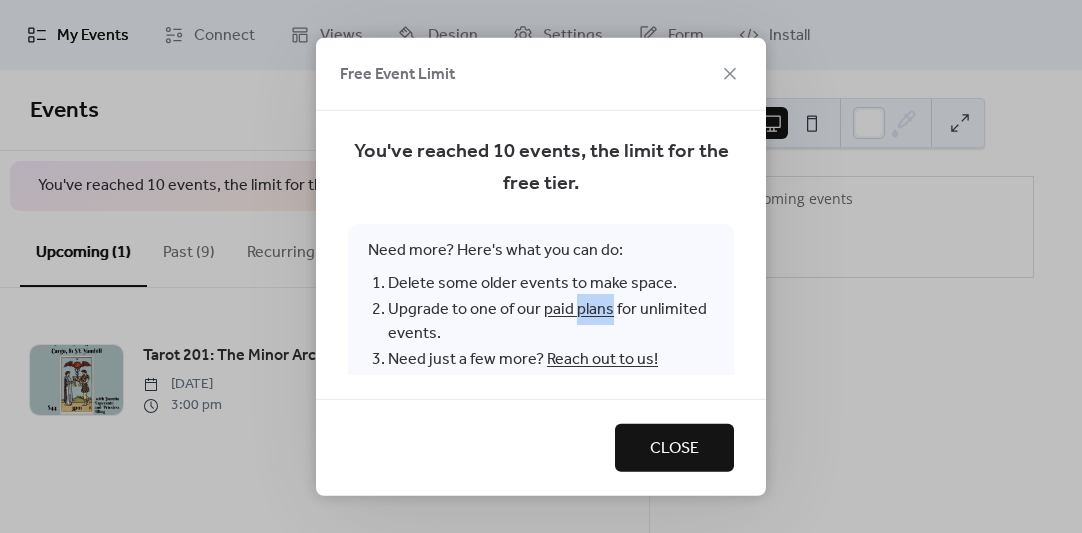 click on "paid plans" at bounding box center (579, 308) 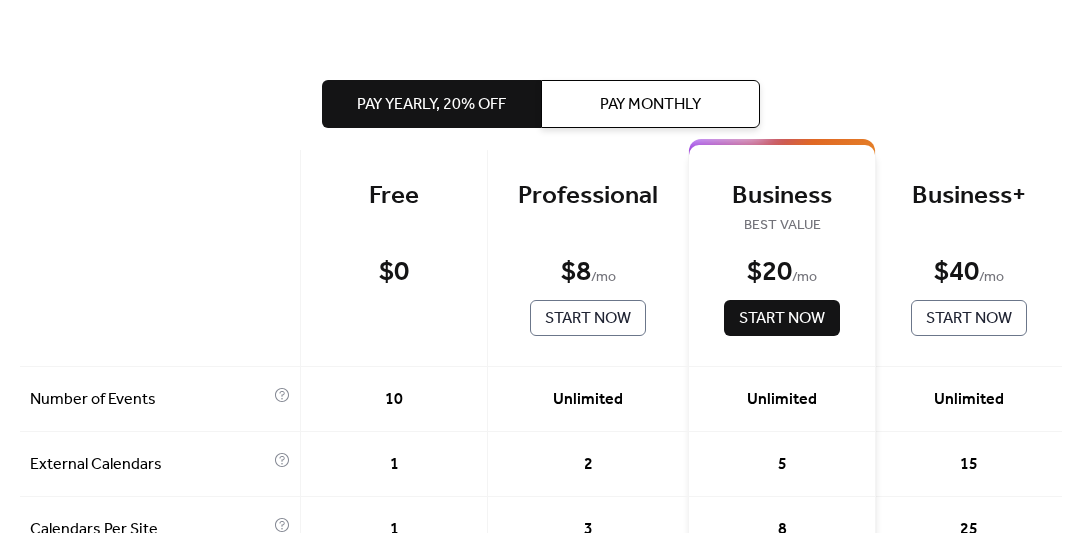 scroll, scrollTop: 147, scrollLeft: 0, axis: vertical 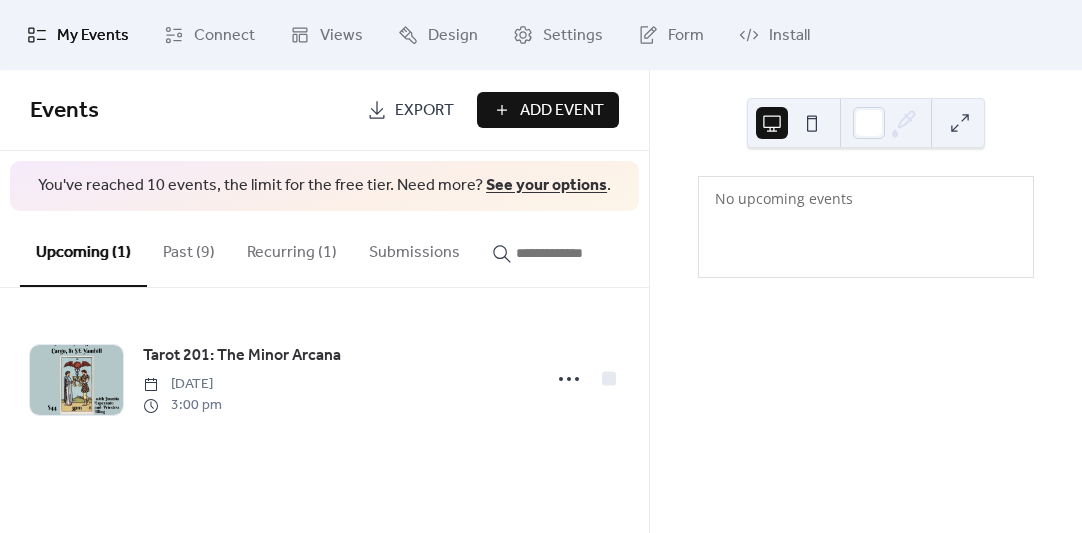 click on "See your options" at bounding box center [546, 185] 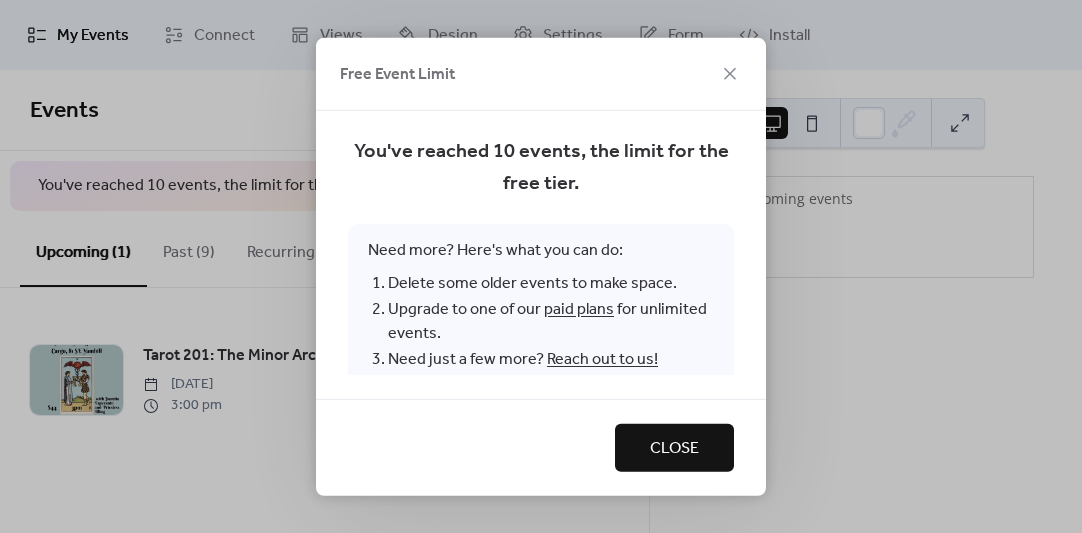 click on "paid plans" at bounding box center [579, 308] 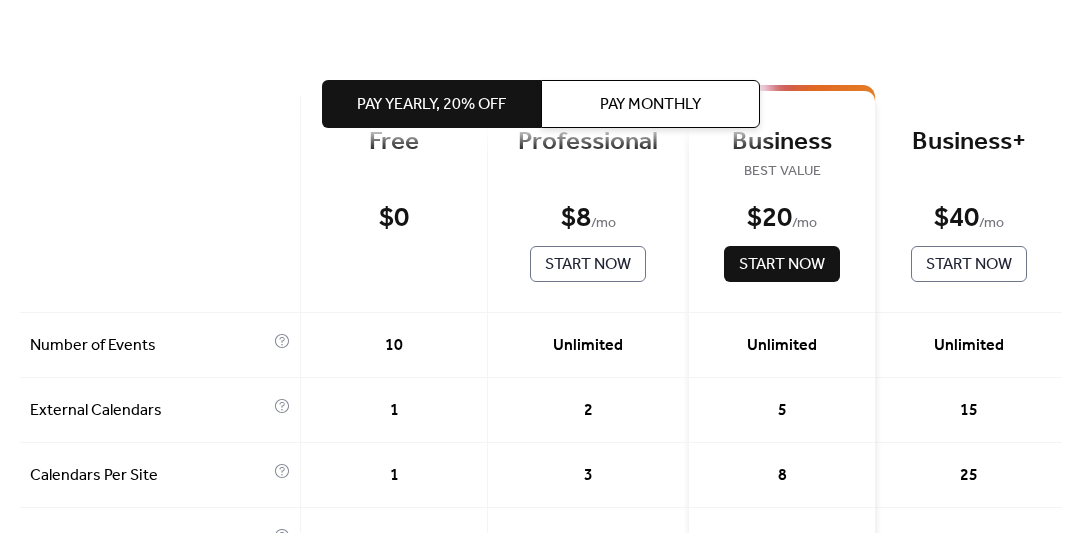 scroll, scrollTop: 85, scrollLeft: 0, axis: vertical 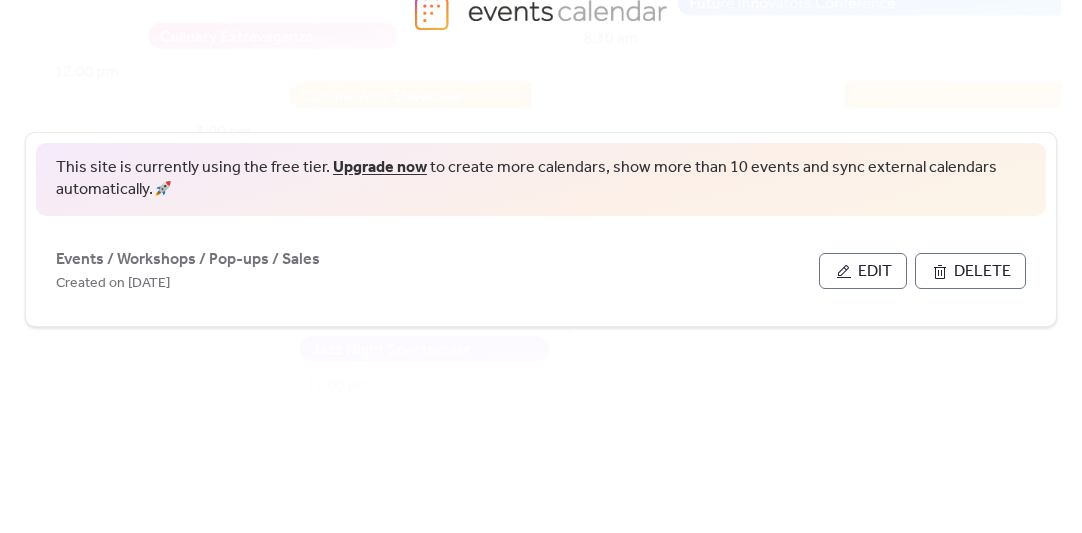 click on "This site is currently using the free tier.   Upgrade now   to create more calendars, show more than 10 events and sync external calendars automatically. 🚀" at bounding box center [541, 179] 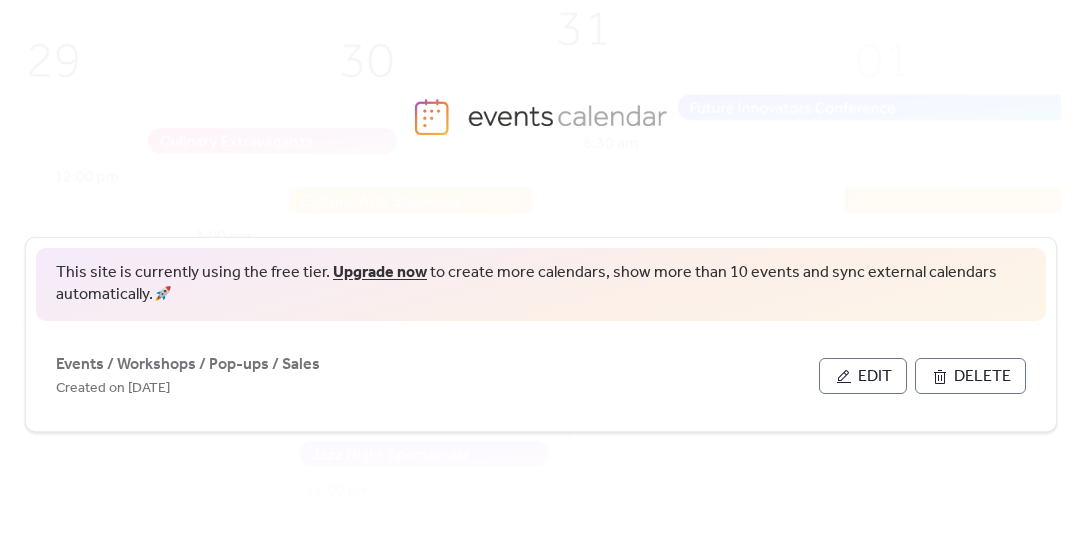 click at bounding box center (570, 305) 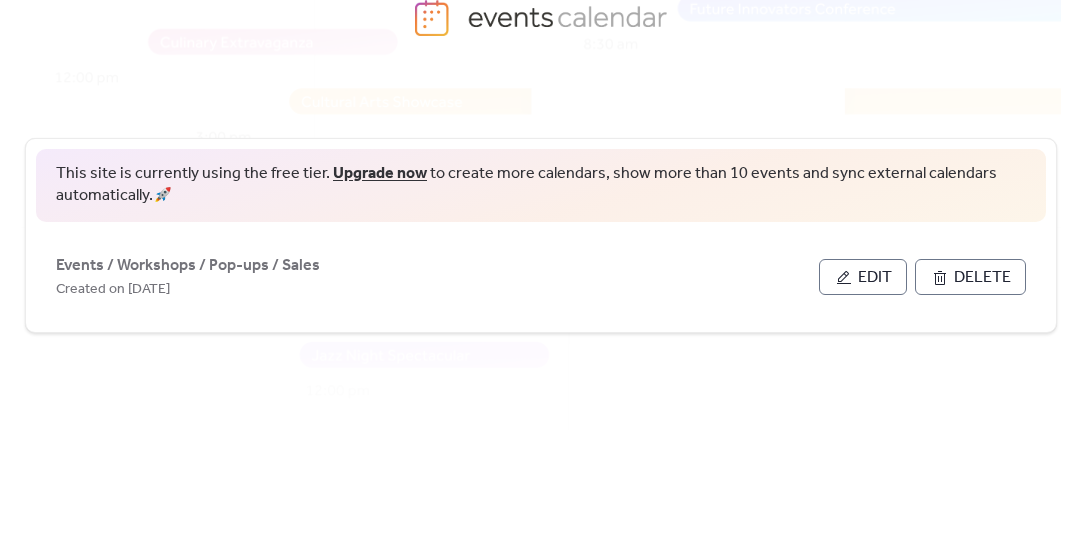scroll, scrollTop: 105, scrollLeft: 0, axis: vertical 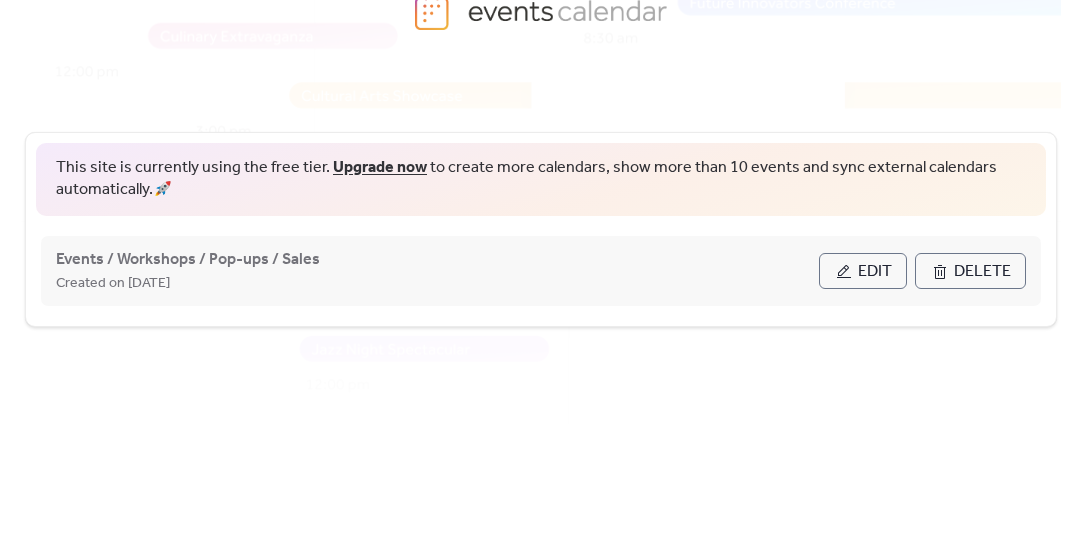 click on "Edit" at bounding box center [863, 271] 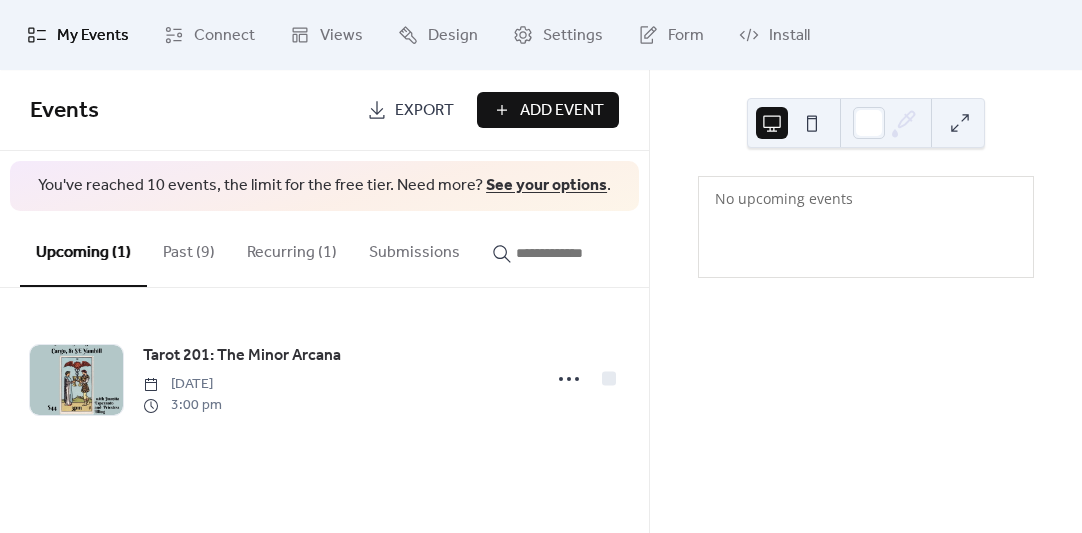 click on "Past (9)" at bounding box center [189, 248] 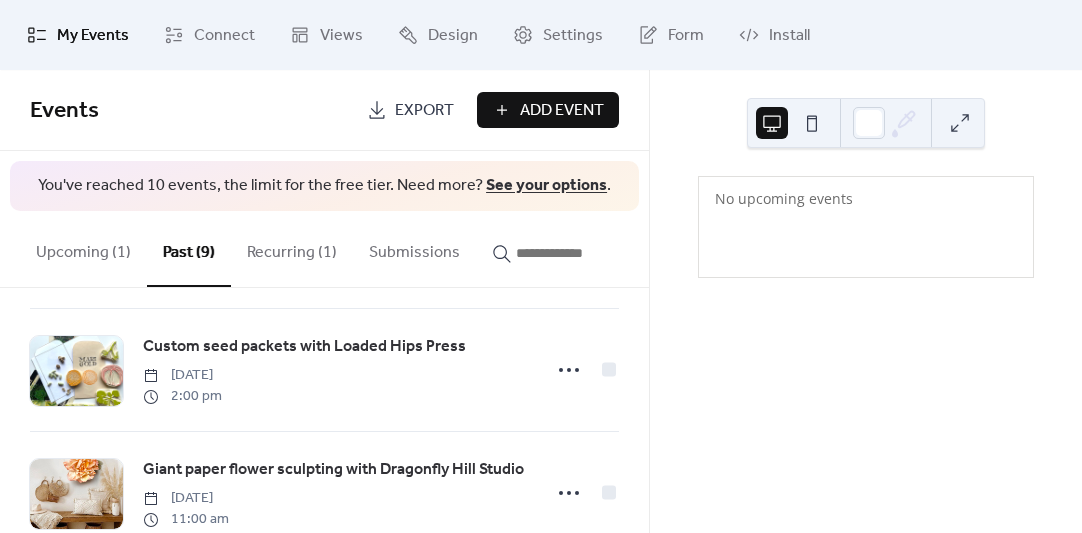 scroll, scrollTop: 927, scrollLeft: 0, axis: vertical 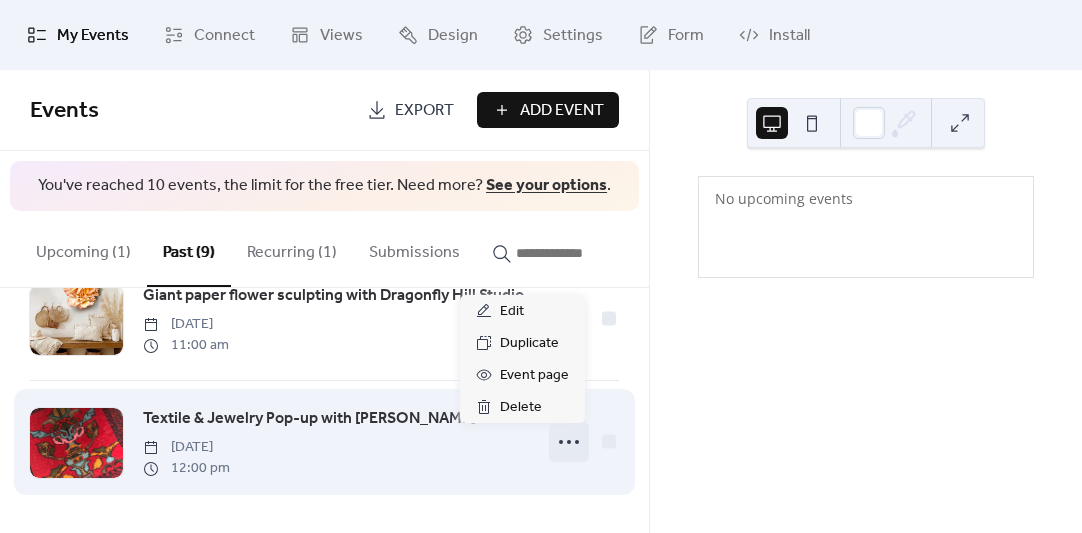 click 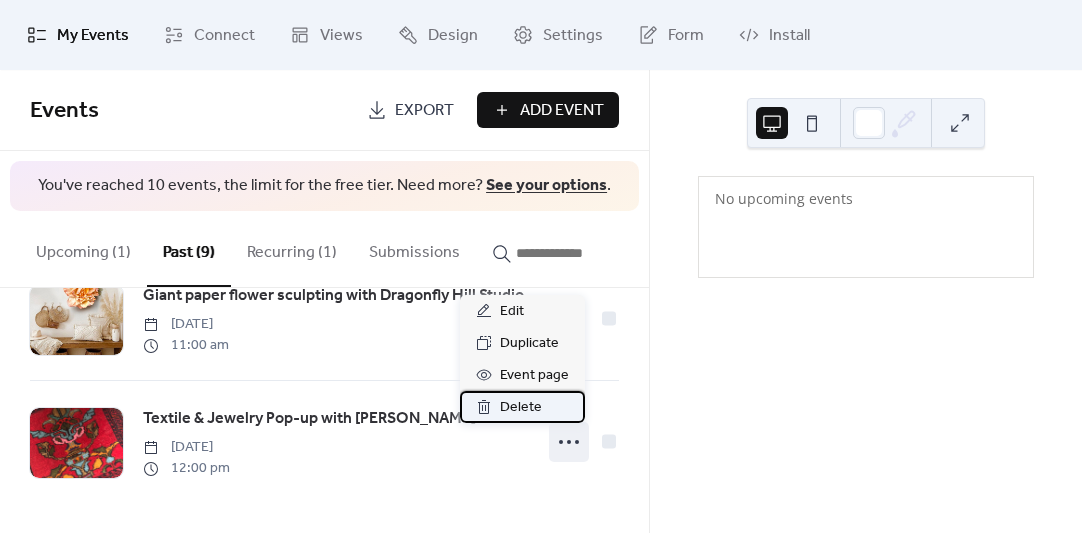 click on "Delete" at bounding box center (521, 408) 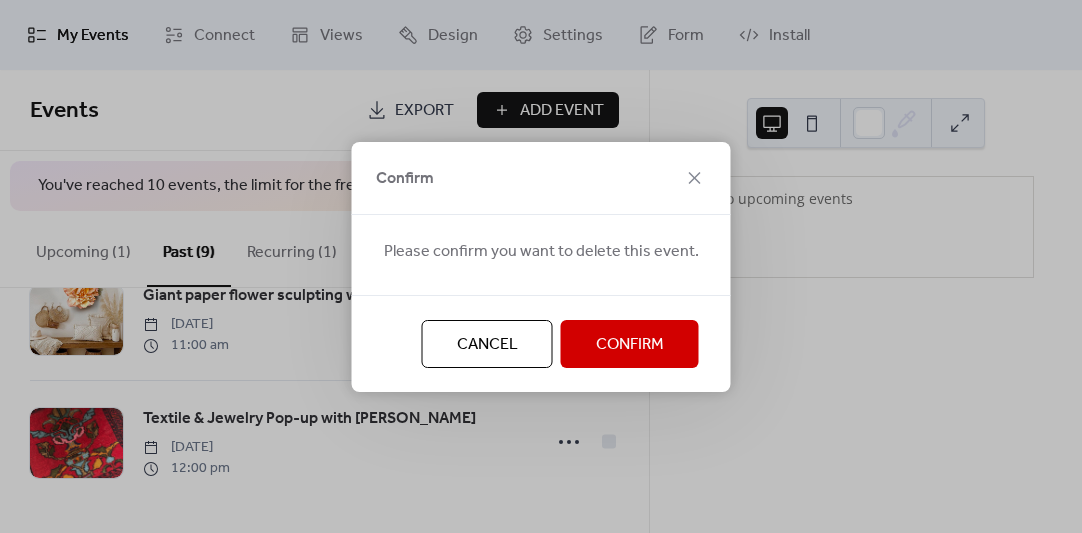 click on "Confirm" at bounding box center (630, 345) 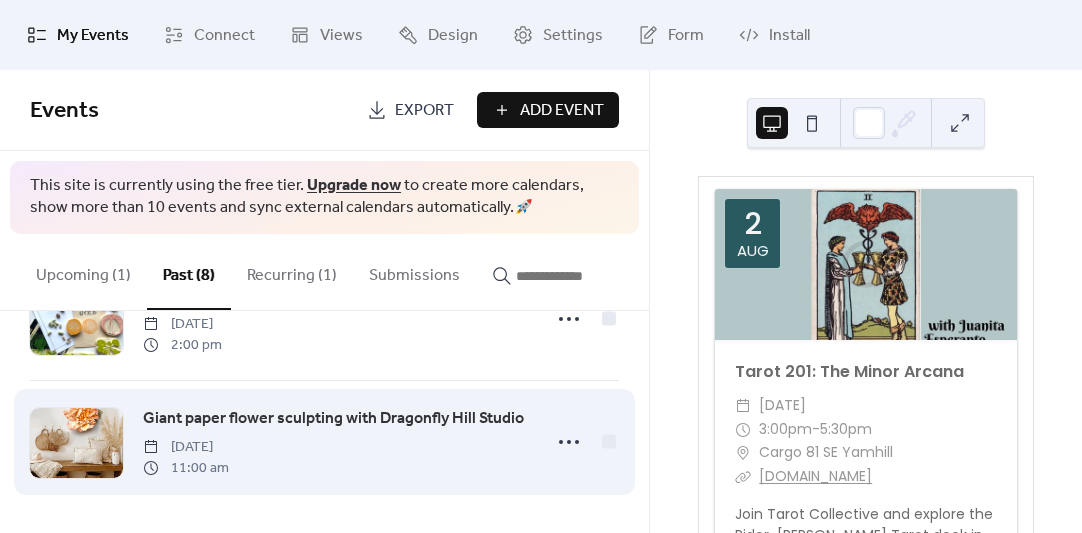 scroll, scrollTop: 827, scrollLeft: 0, axis: vertical 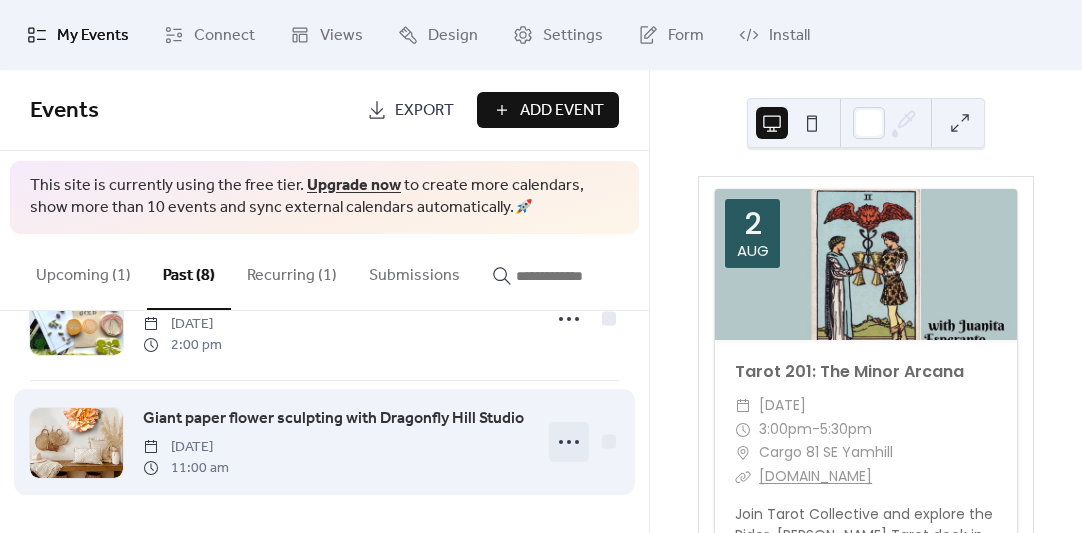 click 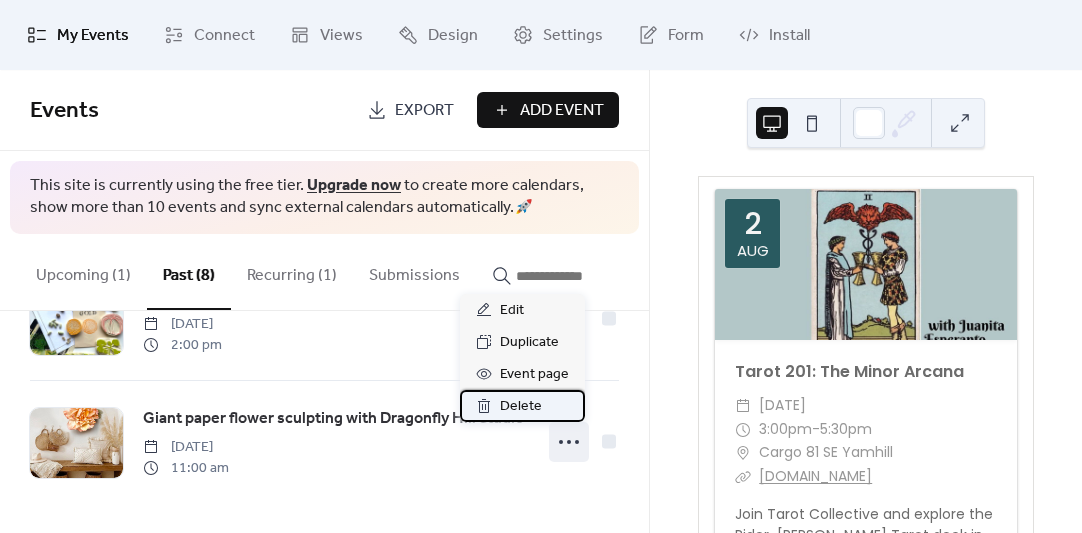 click on "Delete" at bounding box center (522, 406) 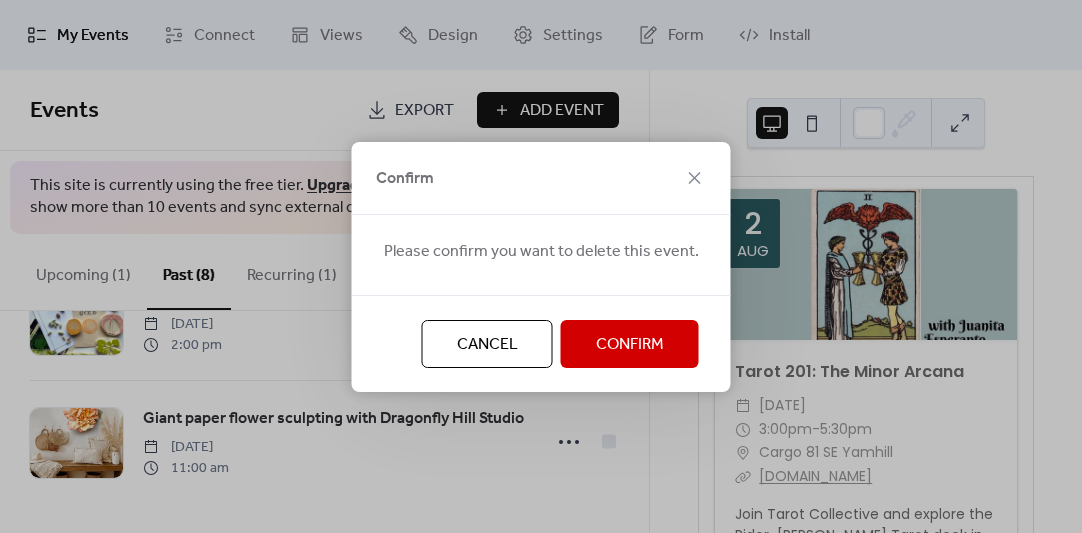 click on "Confirm" at bounding box center (630, 345) 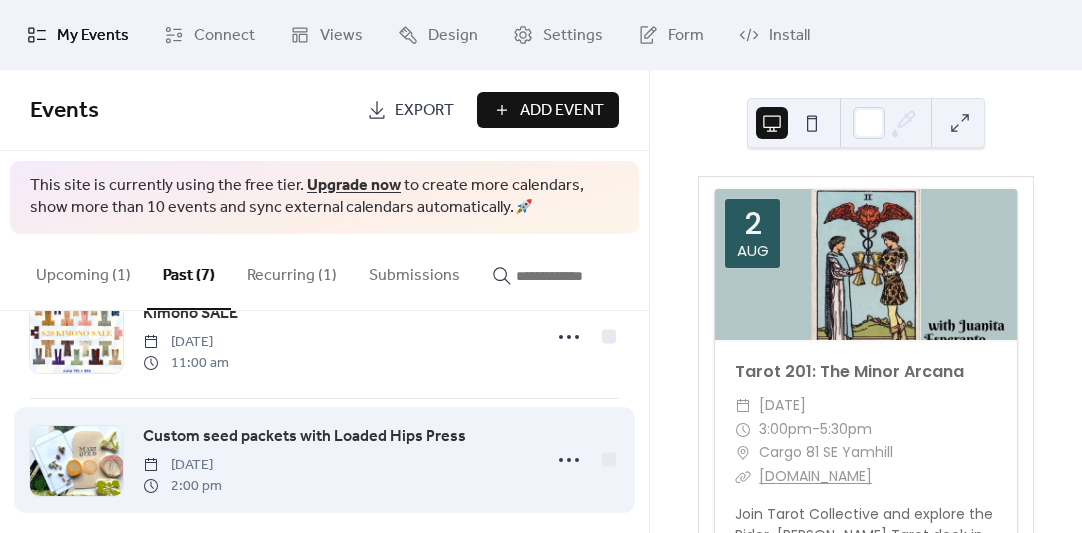 scroll, scrollTop: 686, scrollLeft: 0, axis: vertical 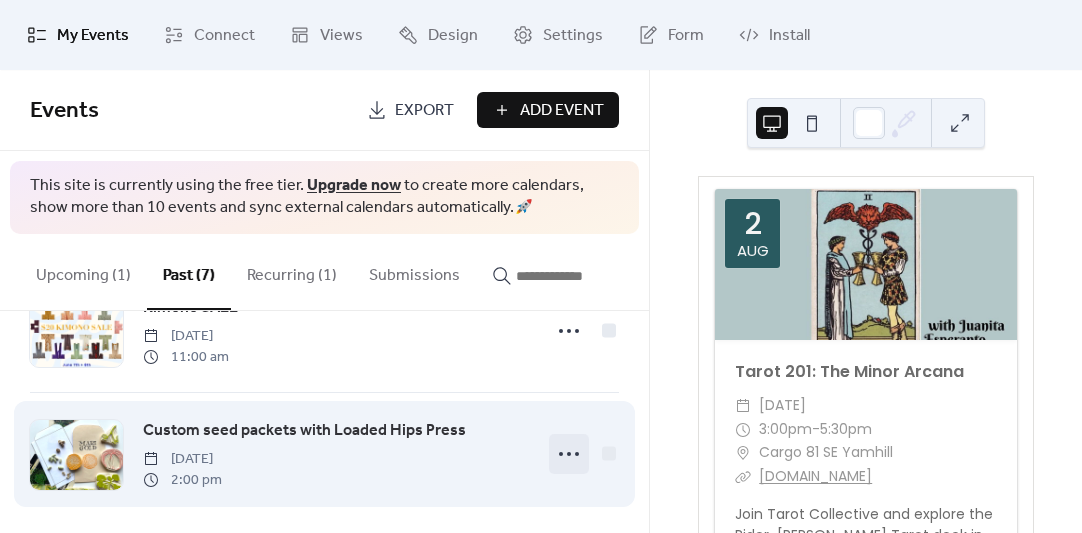 click 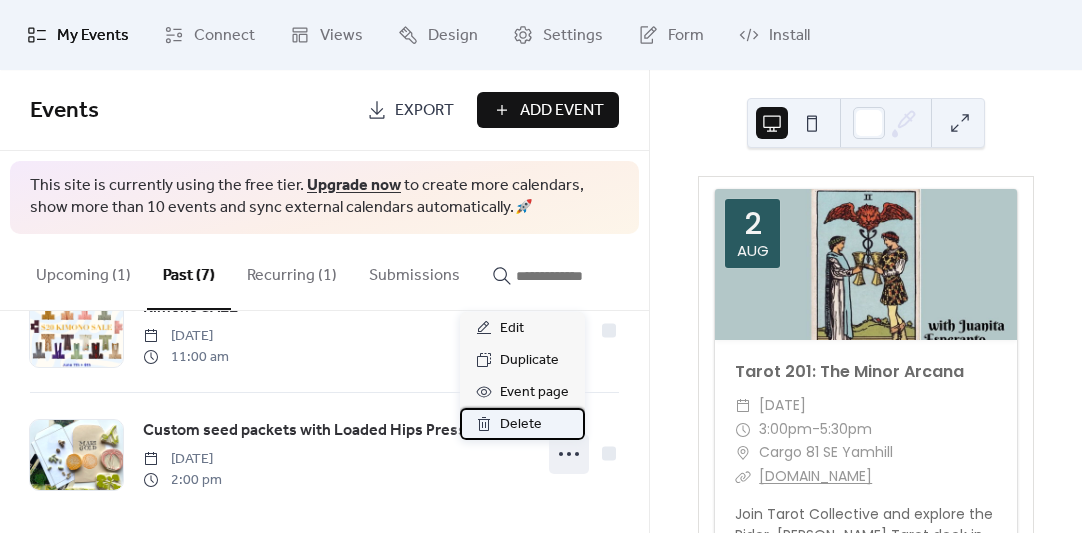 click on "Delete" at bounding box center [522, 424] 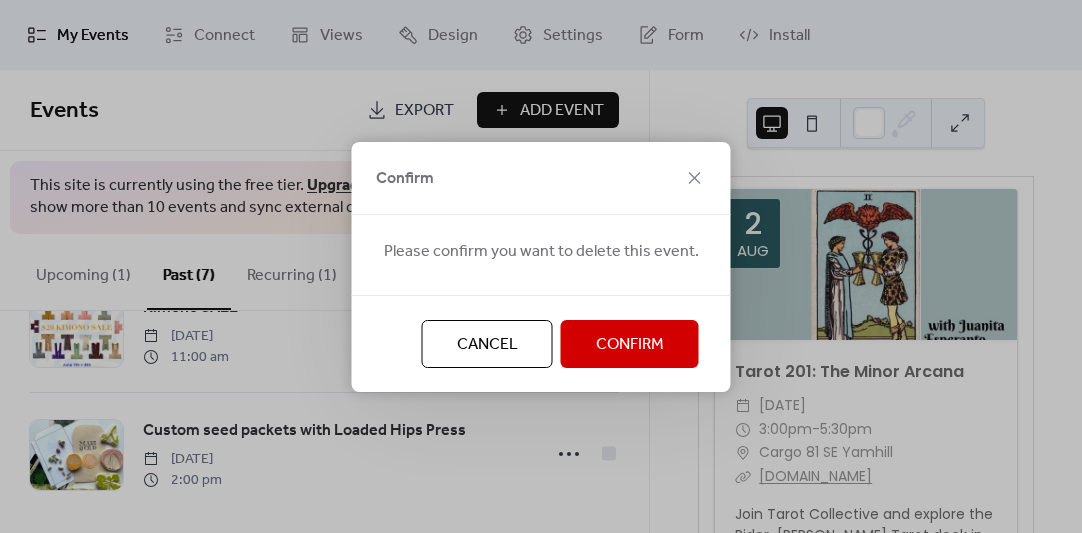 click on "Confirm" at bounding box center [630, 345] 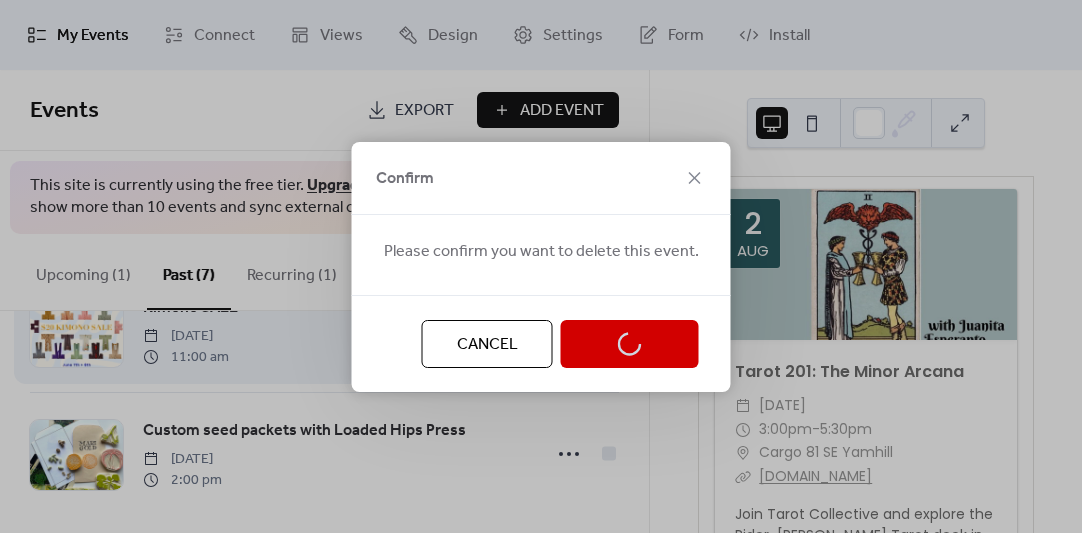 scroll, scrollTop: 580, scrollLeft: 0, axis: vertical 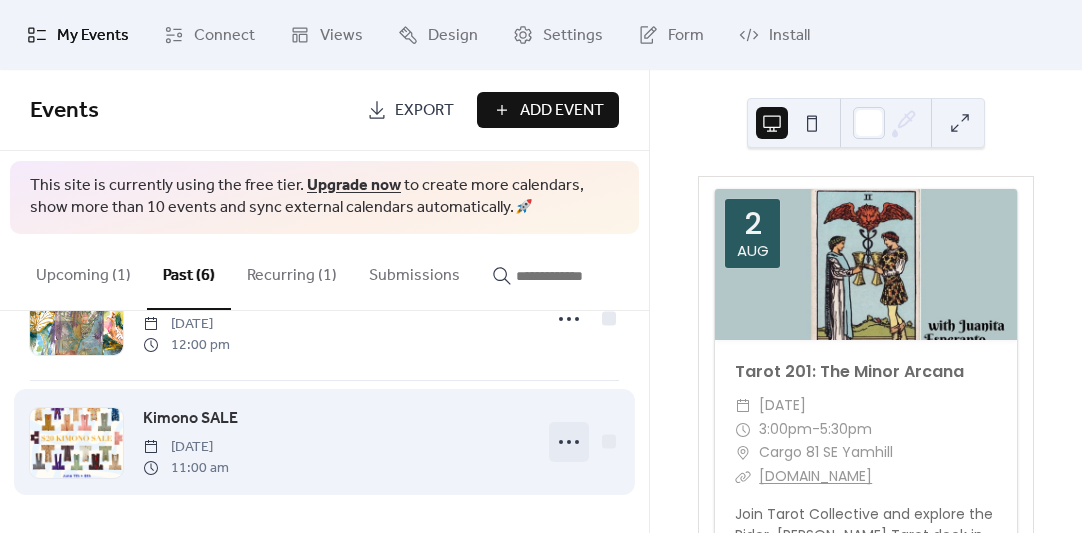 click 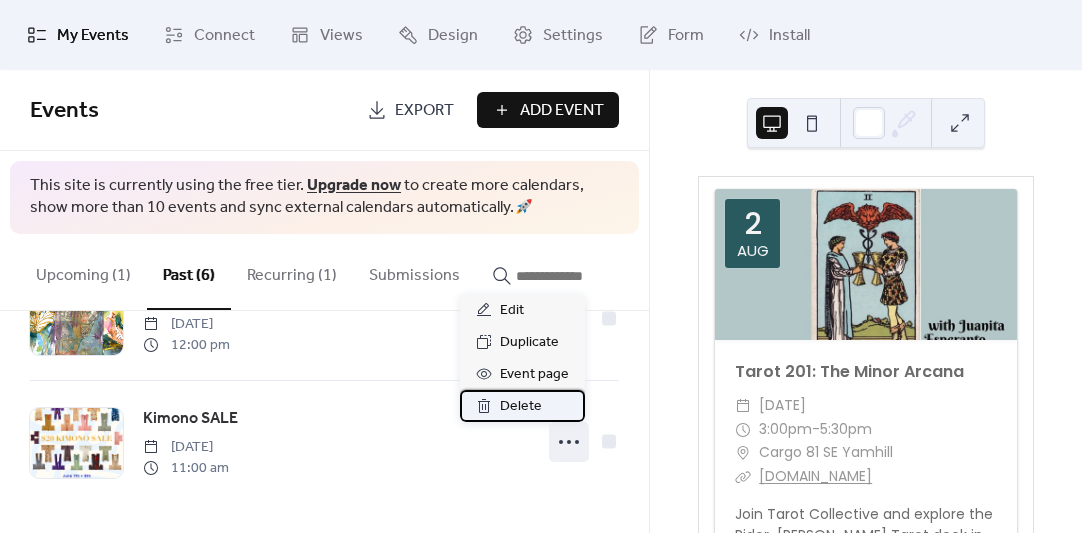 click on "Delete" at bounding box center (522, 406) 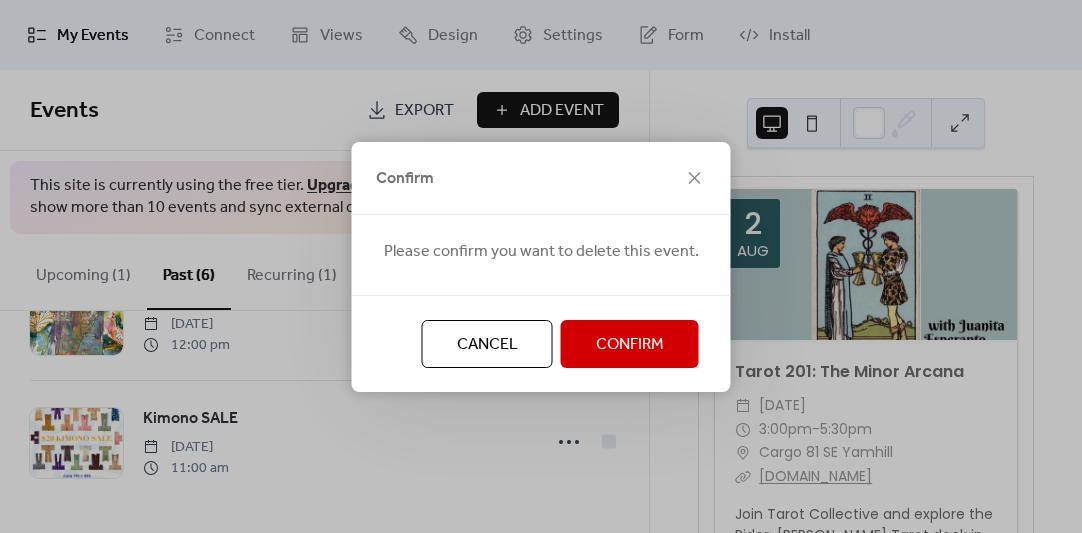 click on "Confirm" at bounding box center [630, 345] 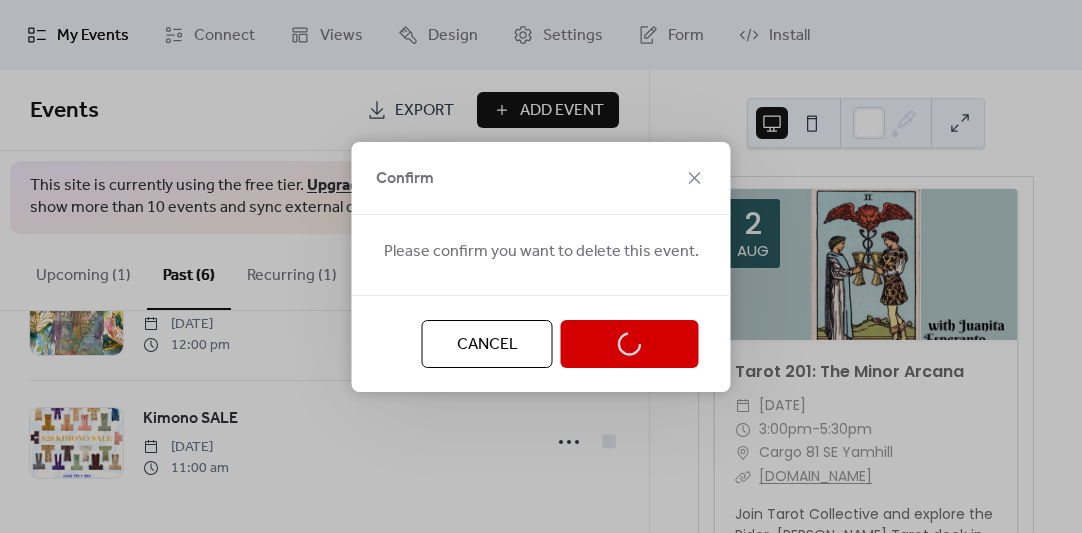scroll, scrollTop: 457, scrollLeft: 0, axis: vertical 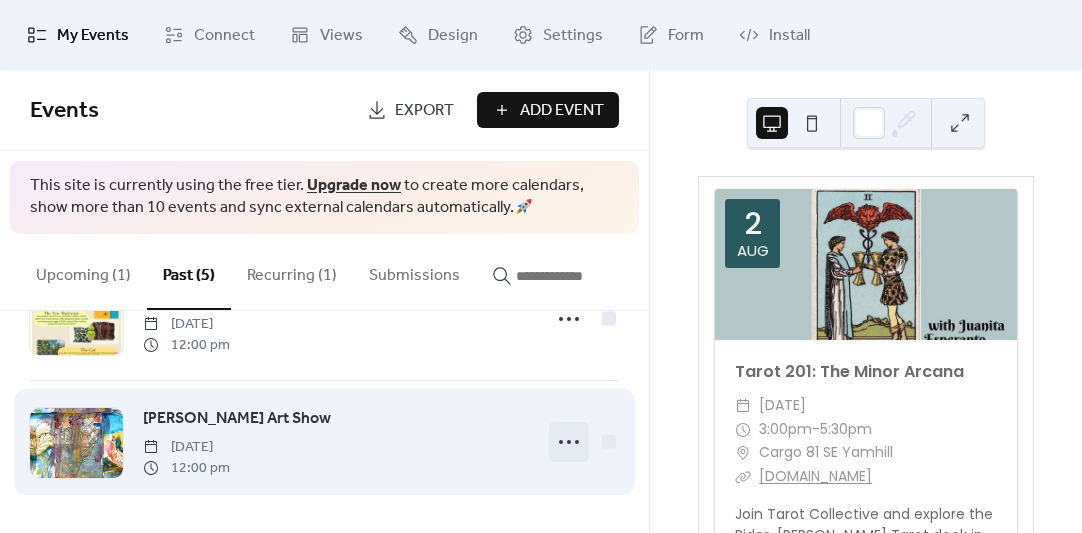 click 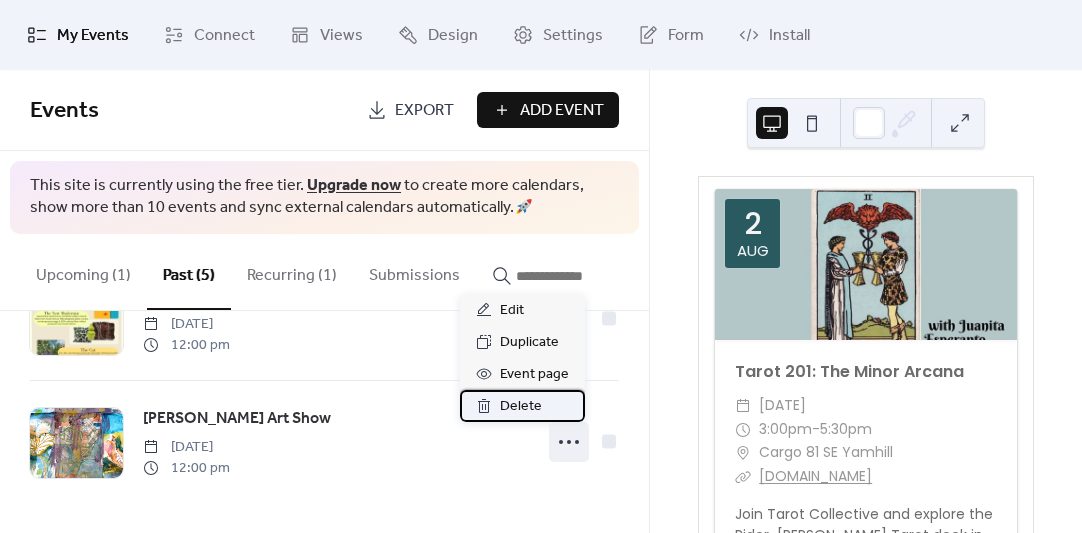 click on "Delete" at bounding box center (522, 406) 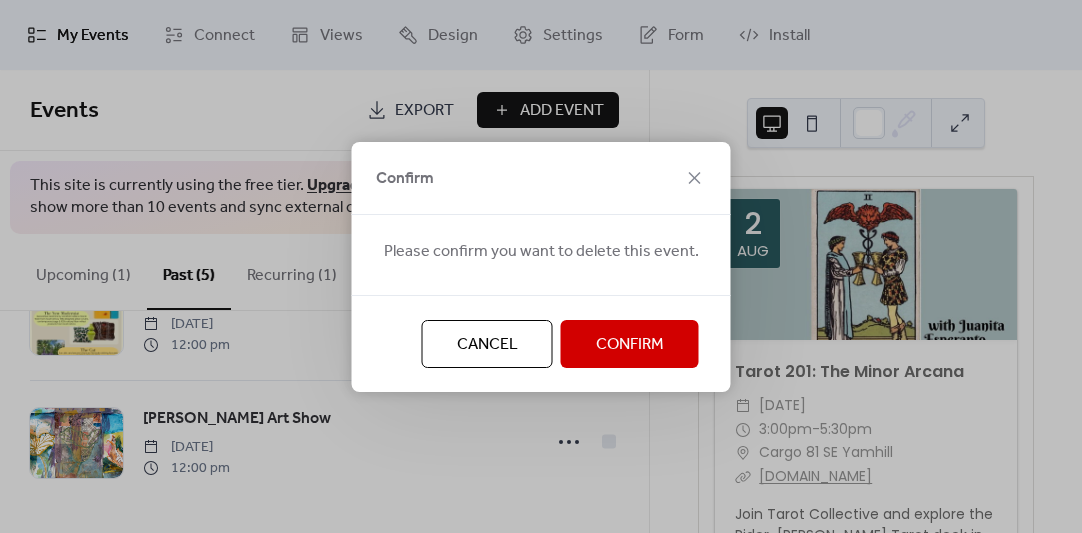 click on "Confirm" at bounding box center (630, 345) 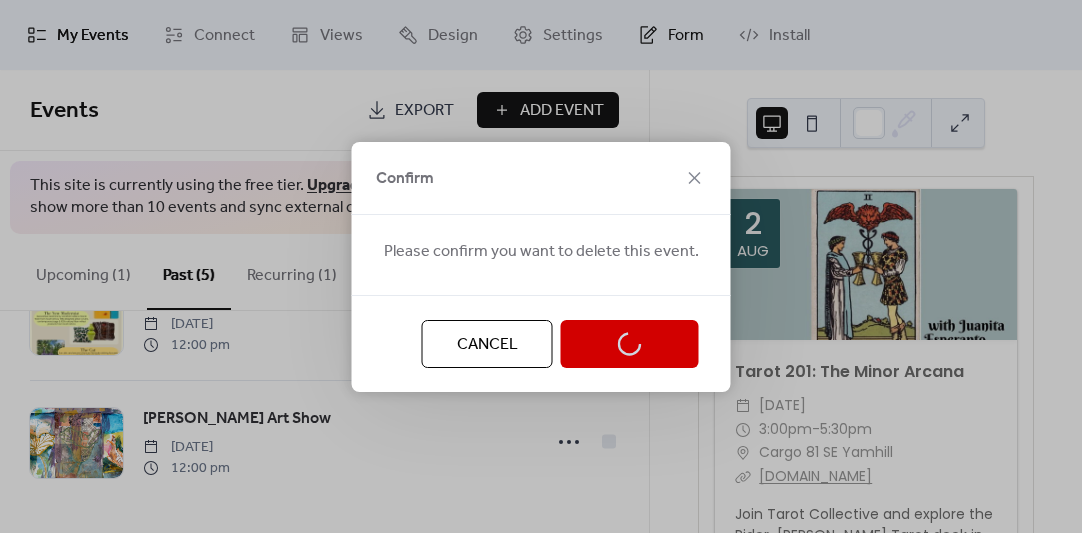 scroll, scrollTop: 334, scrollLeft: 0, axis: vertical 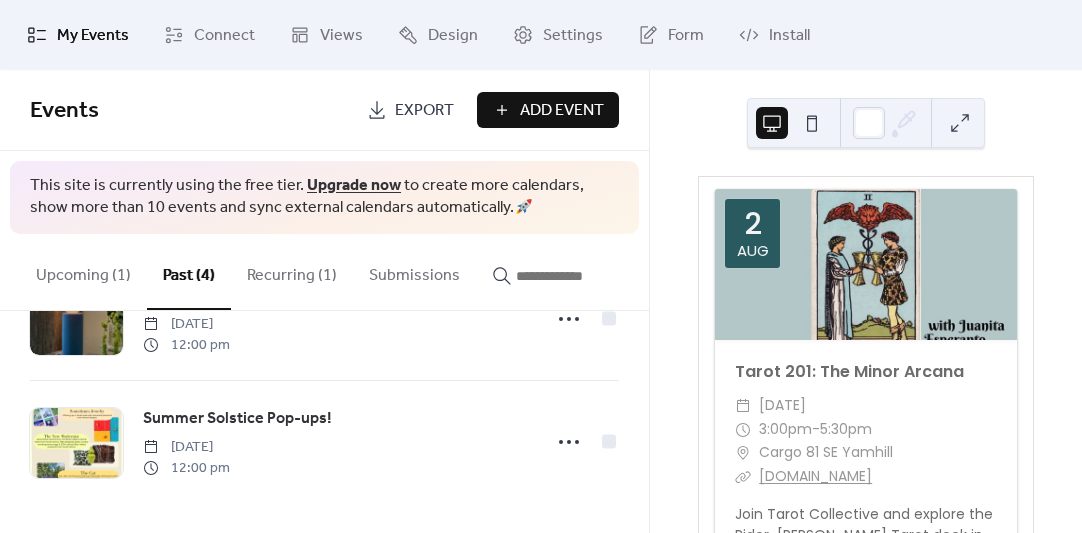 click on "Upcoming (1)" at bounding box center (83, 271) 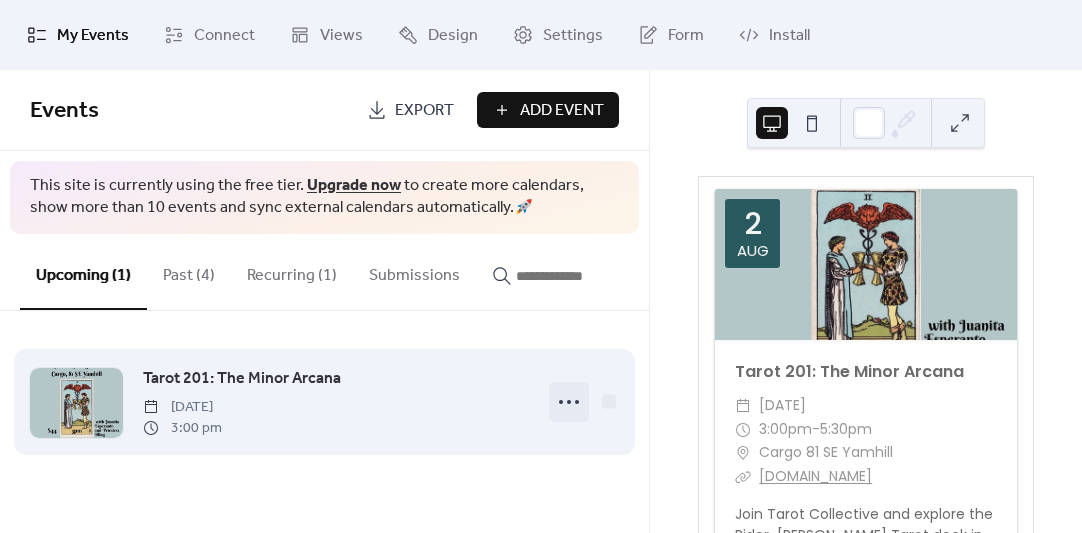 click 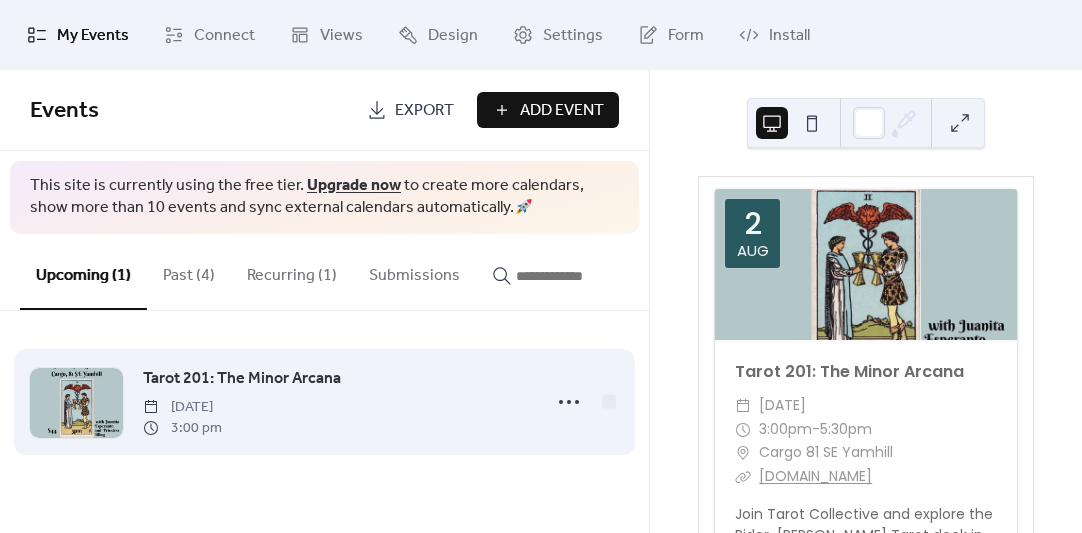 click on "Tarot 201: The Minor Arcana [DATE] 3:00 pm" at bounding box center (336, 402) 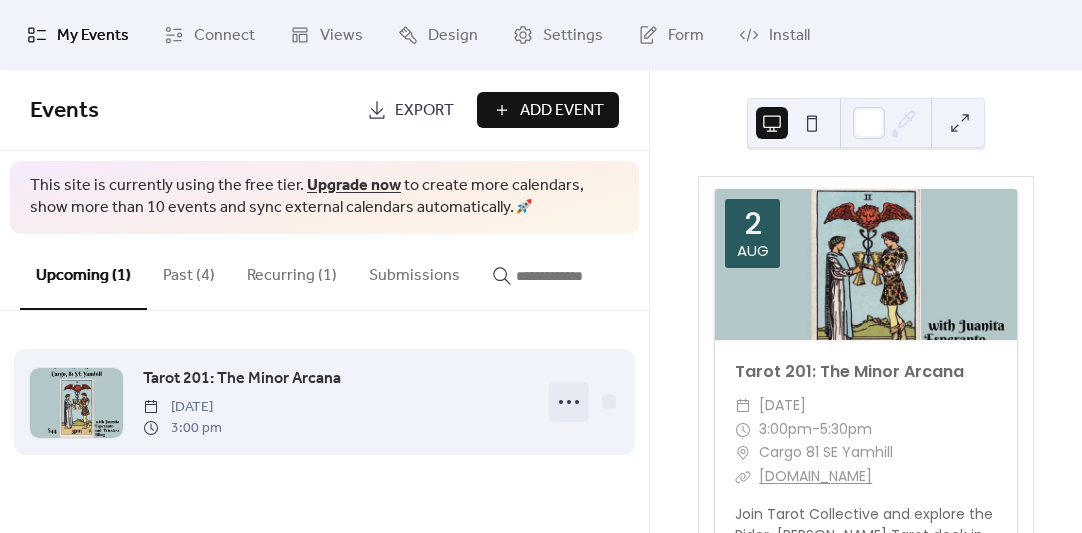 click 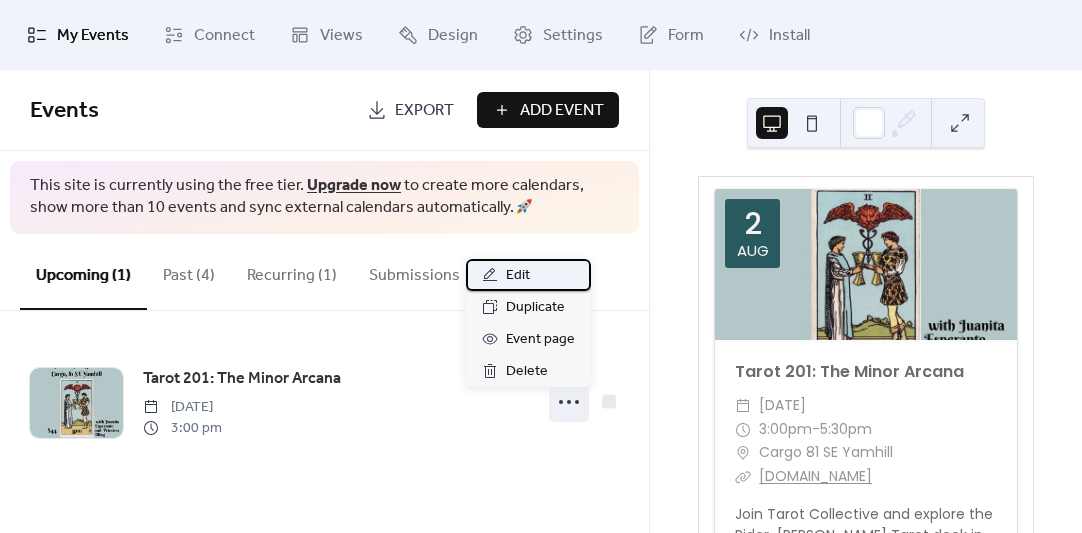 click on "Edit" at bounding box center [518, 276] 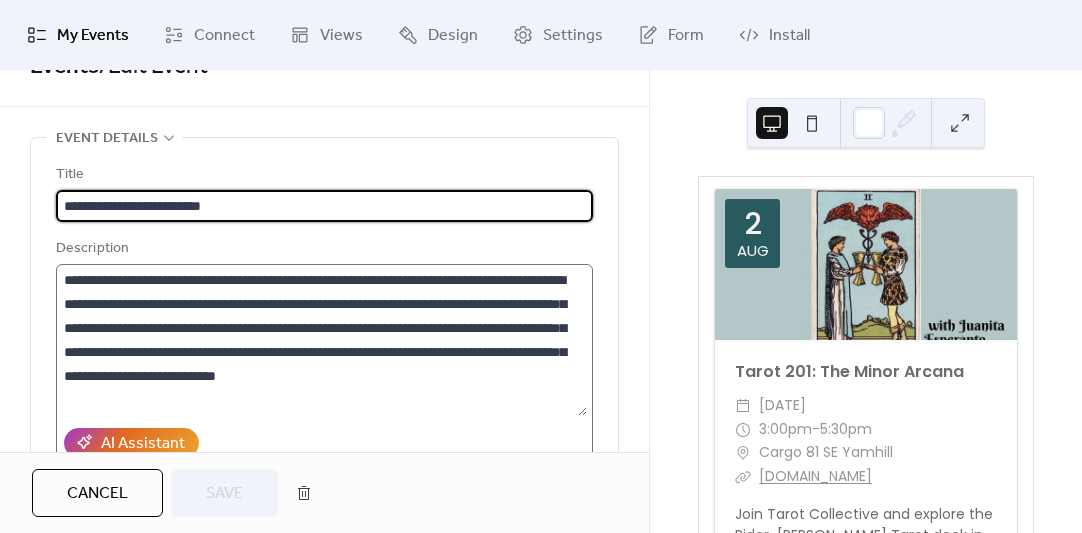 scroll, scrollTop: 46, scrollLeft: 0, axis: vertical 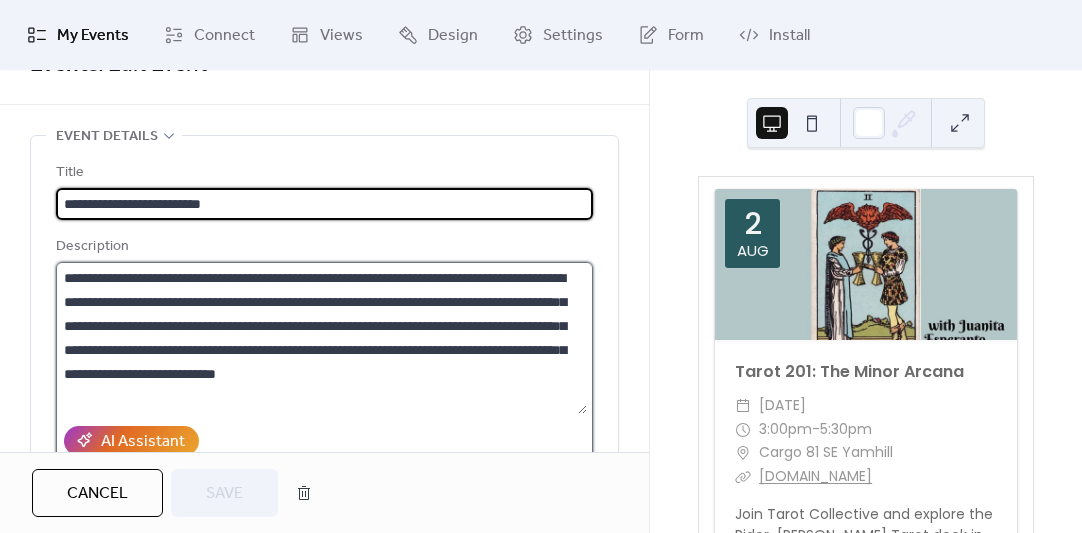 click on "**********" at bounding box center [321, 338] 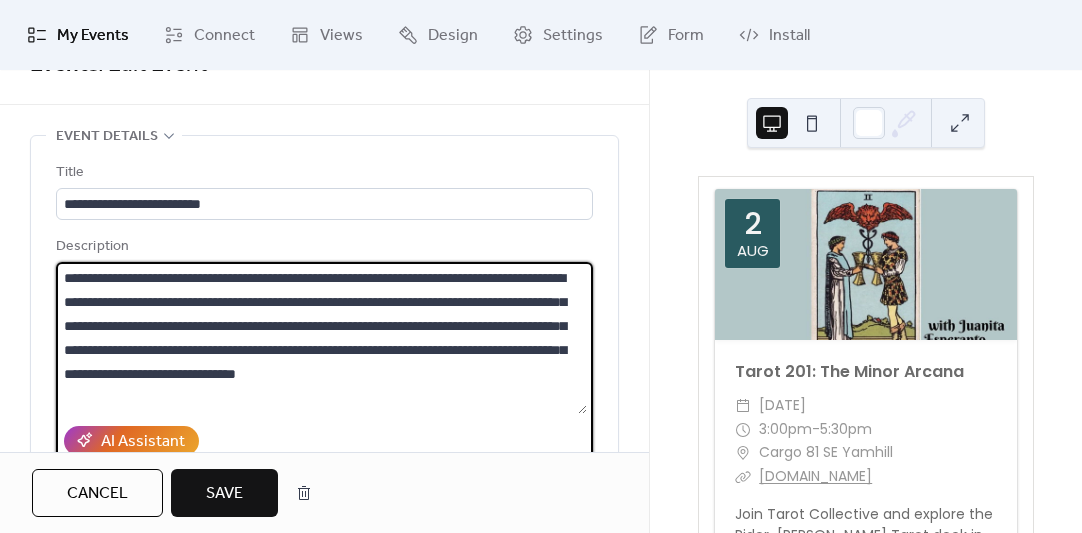 scroll, scrollTop: 23, scrollLeft: 0, axis: vertical 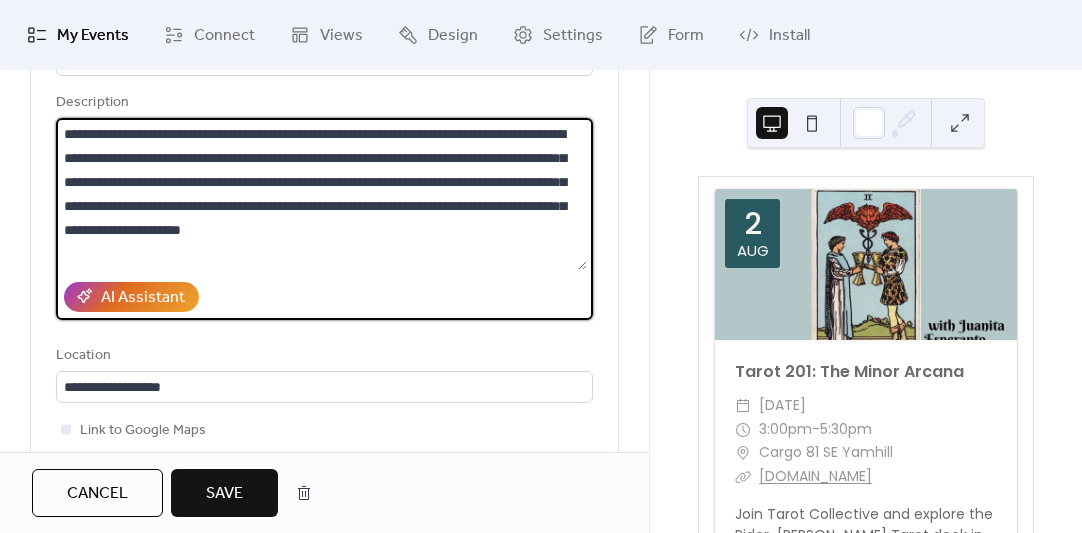 type on "**********" 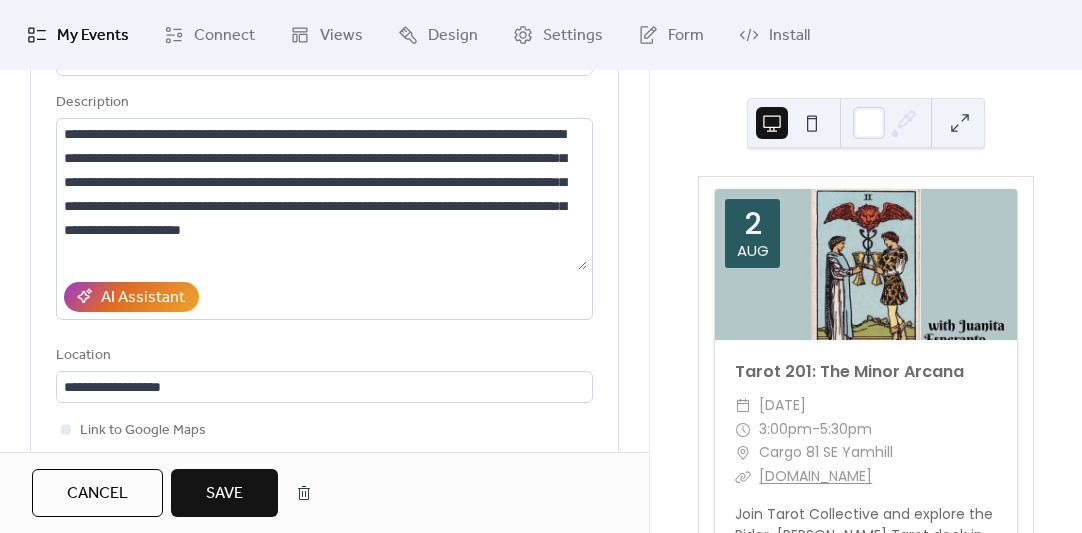 click on "Save" at bounding box center (224, 494) 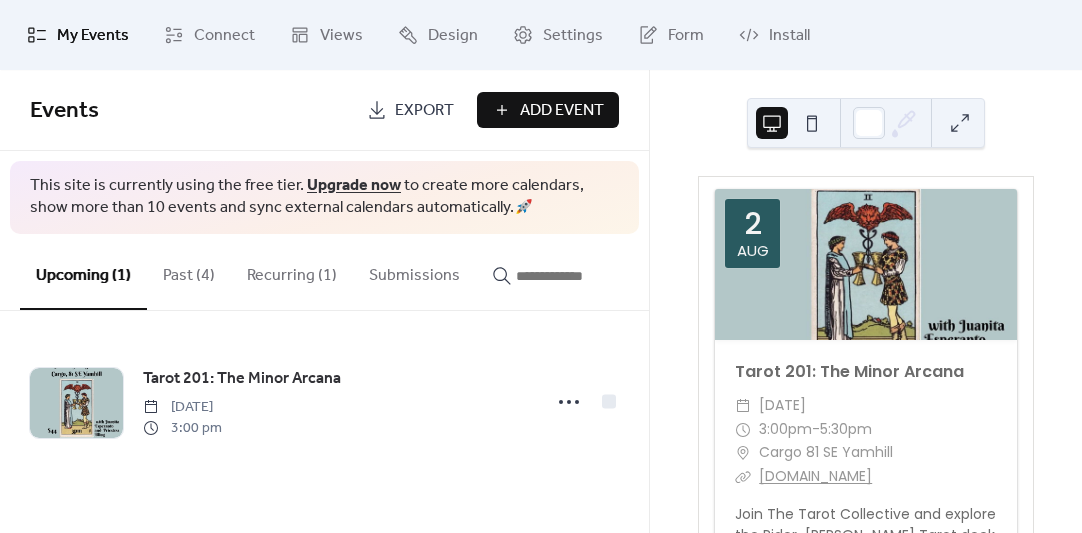 click on "Add Event" at bounding box center (562, 111) 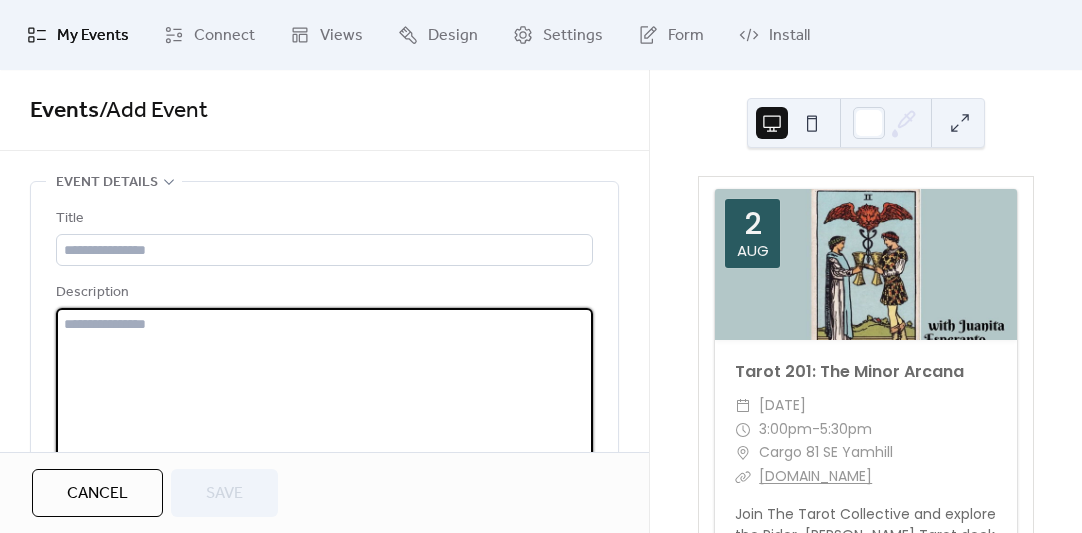 click at bounding box center [324, 384] 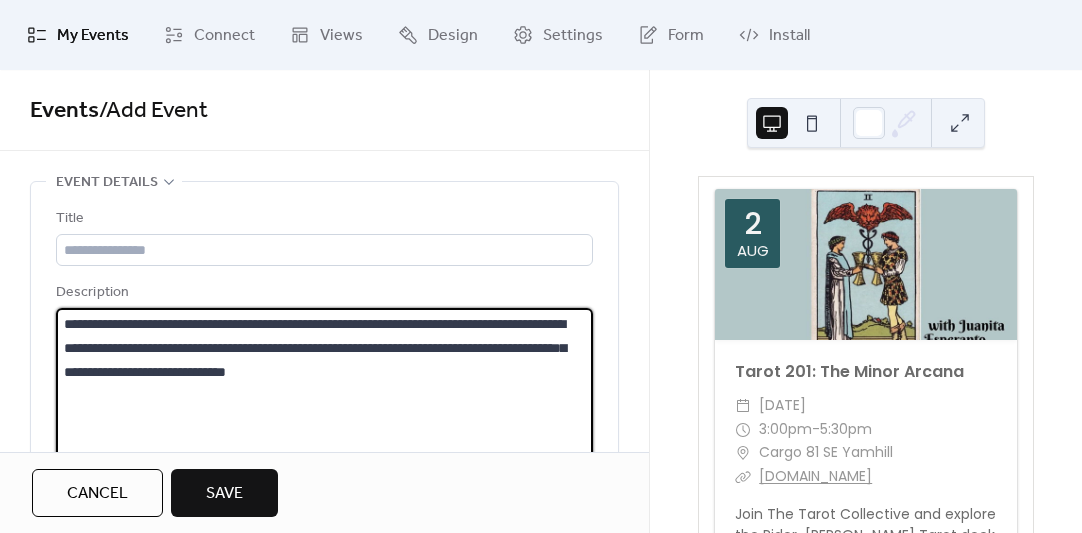 scroll, scrollTop: 45, scrollLeft: 0, axis: vertical 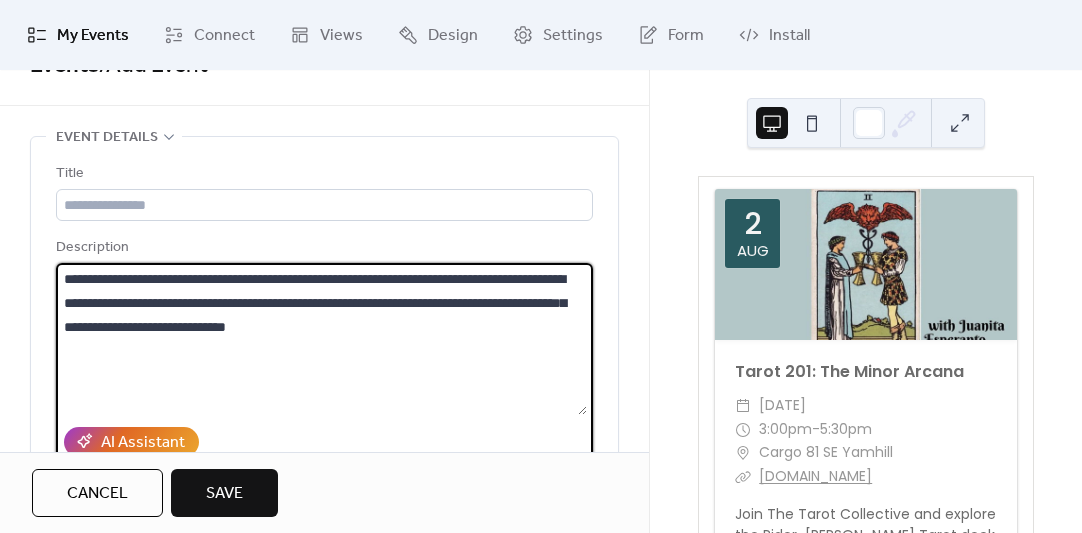 click on "**********" at bounding box center [321, 339] 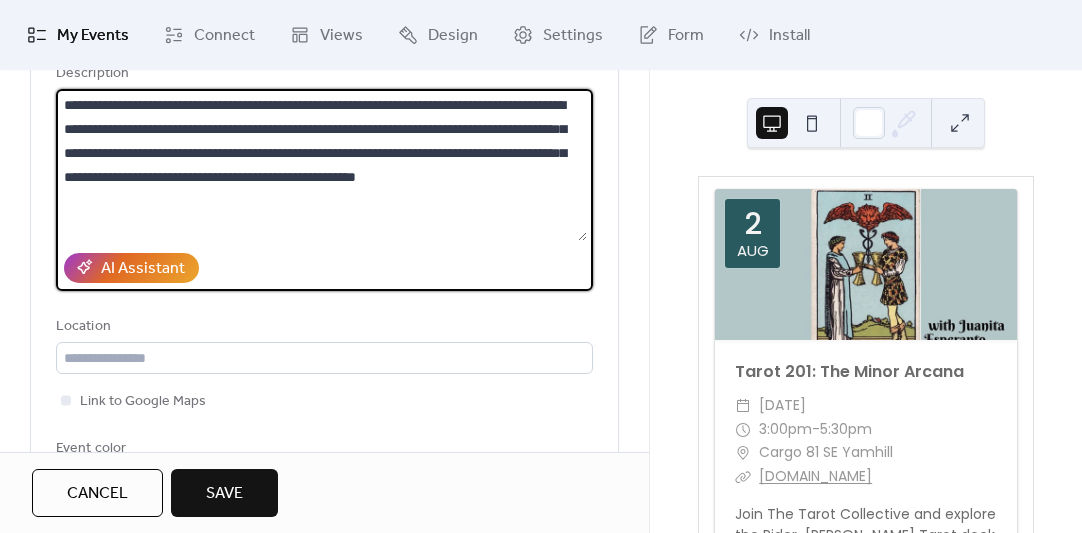 scroll, scrollTop: 0, scrollLeft: 0, axis: both 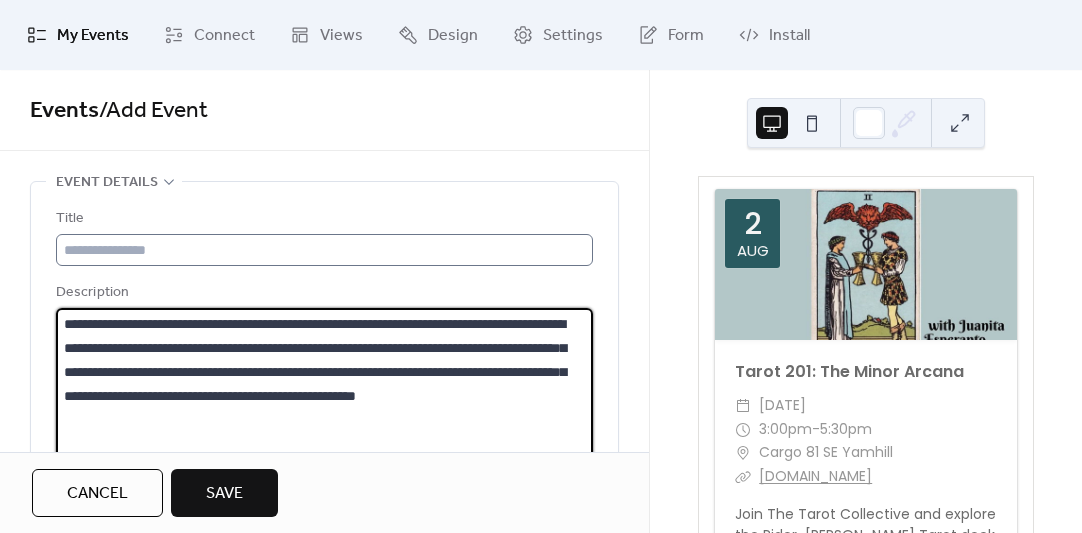 type on "**********" 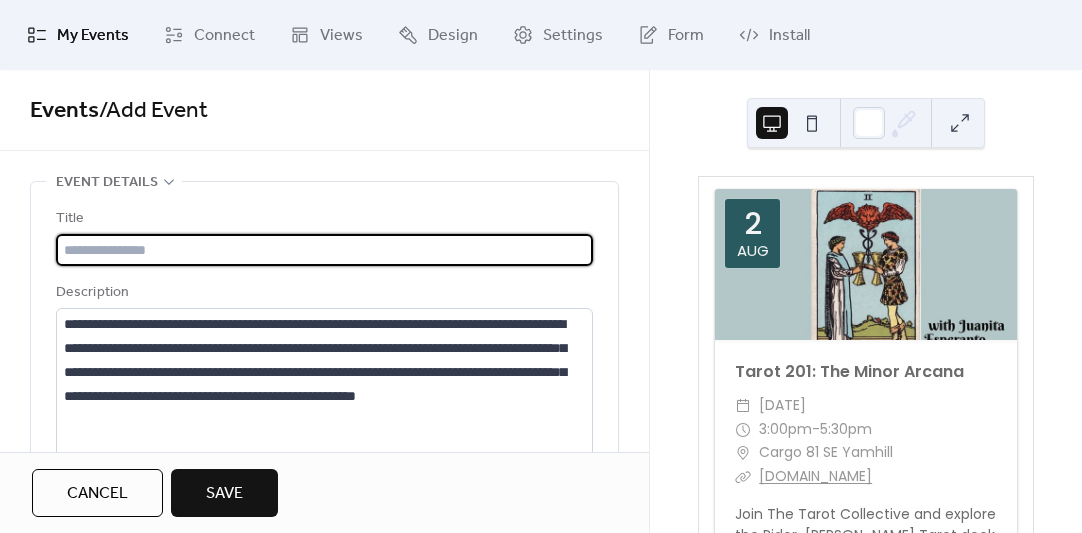 click at bounding box center [324, 250] 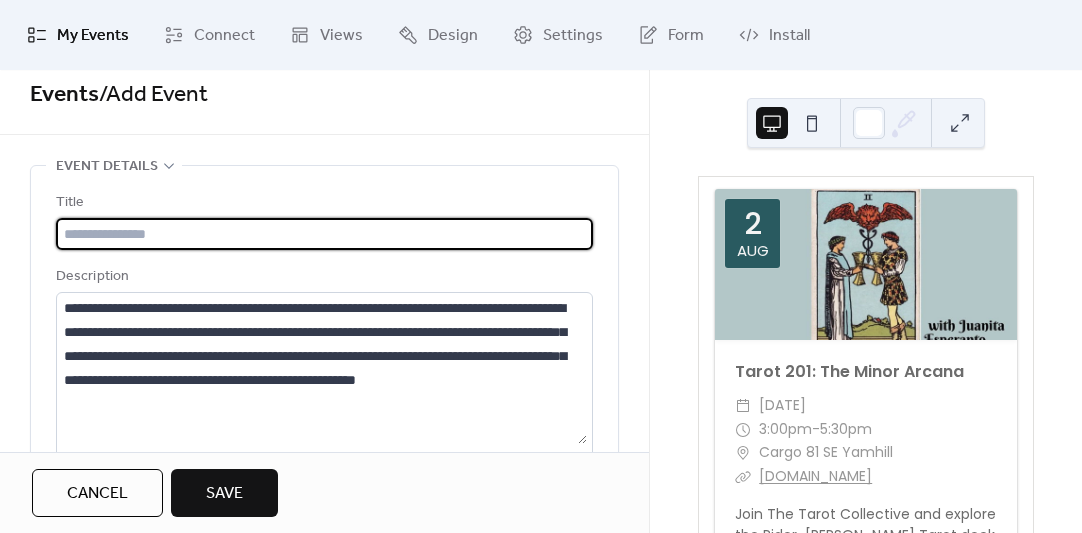scroll, scrollTop: 18, scrollLeft: 0, axis: vertical 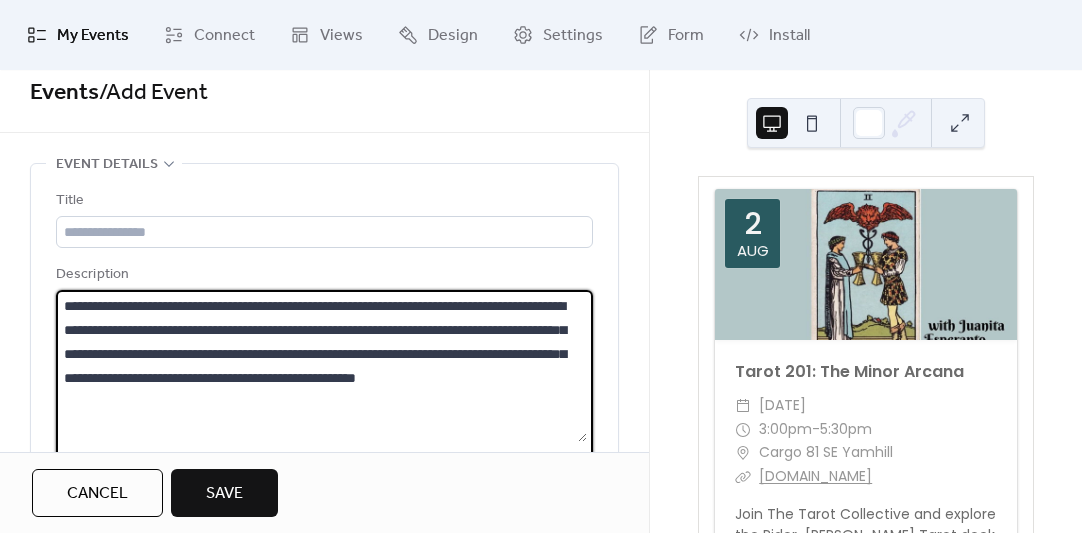 drag, startPoint x: 139, startPoint y: 303, endPoint x: 92, endPoint y: 301, distance: 47.042534 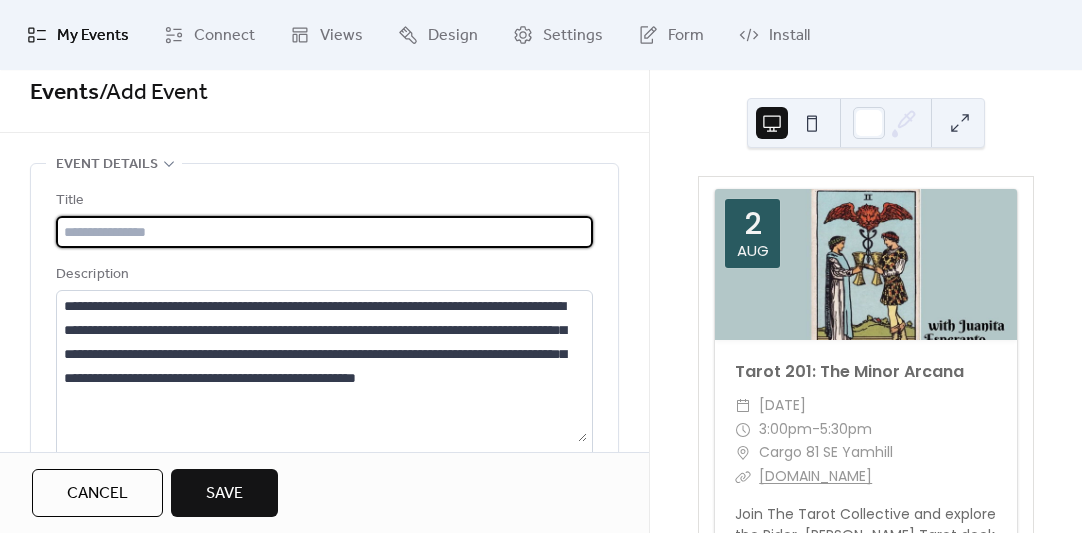 click at bounding box center [324, 232] 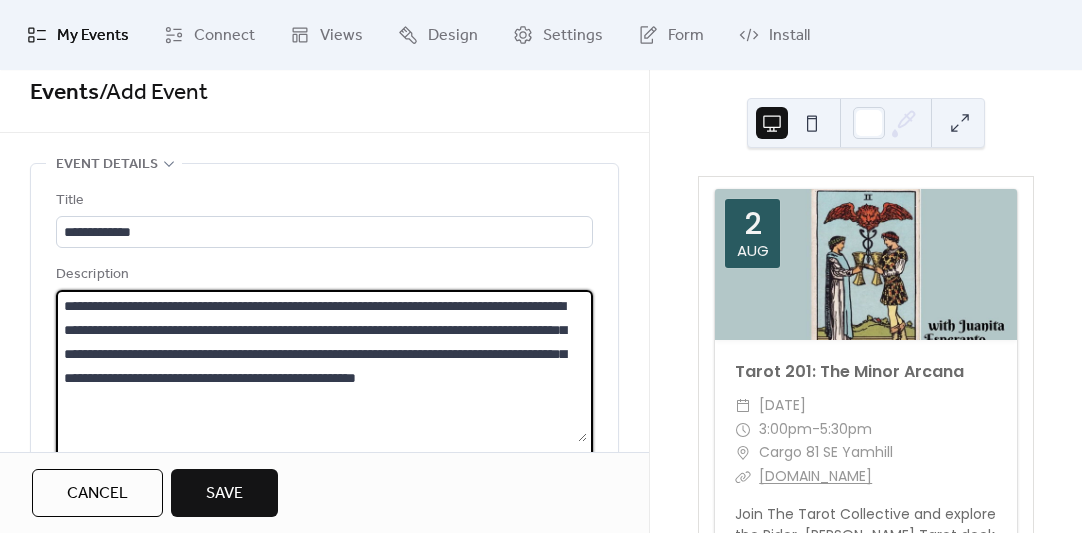 drag, startPoint x: 273, startPoint y: 378, endPoint x: 379, endPoint y: 379, distance: 106.004715 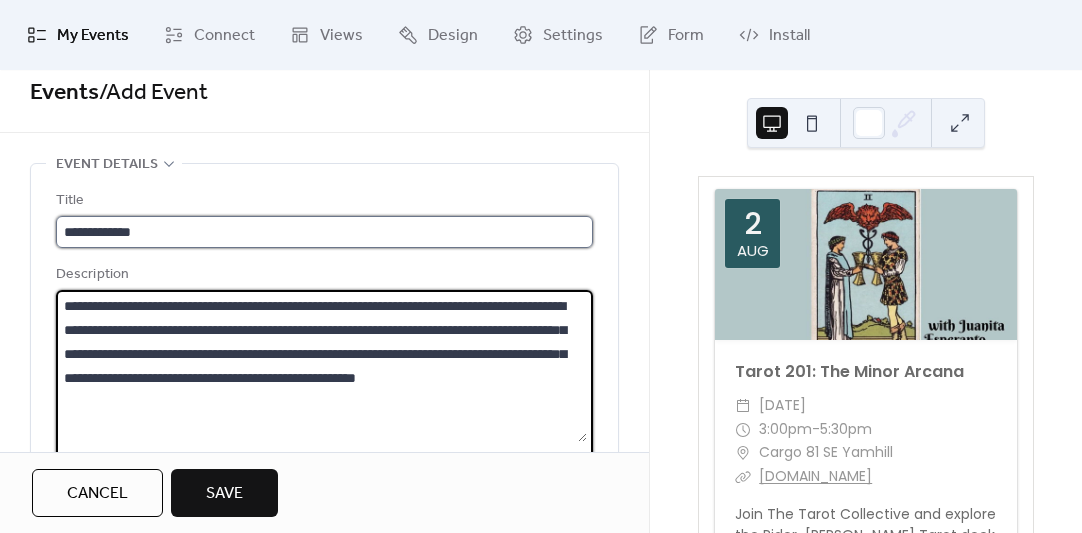 click on "**********" at bounding box center [324, 232] 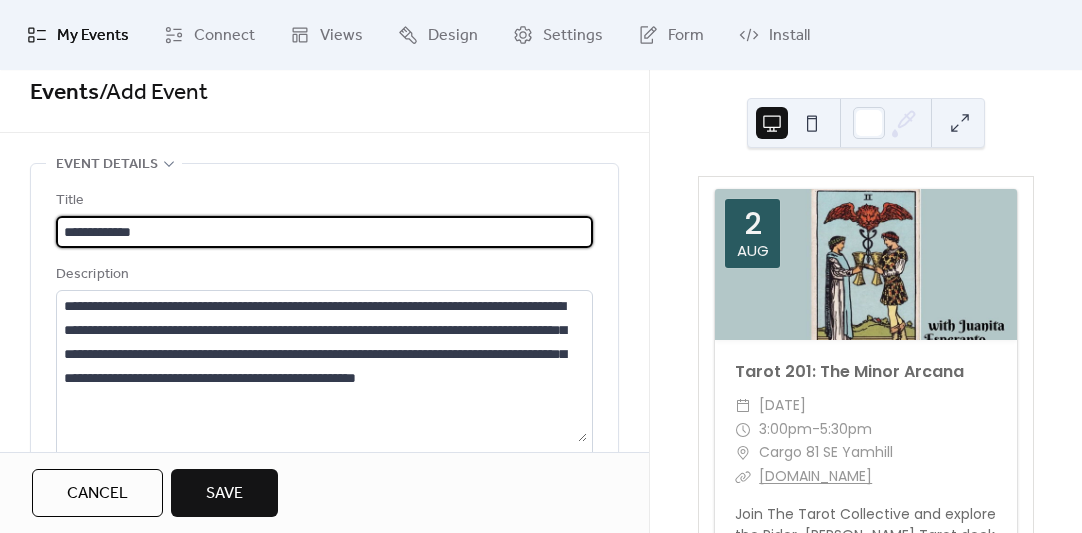 paste on "**********" 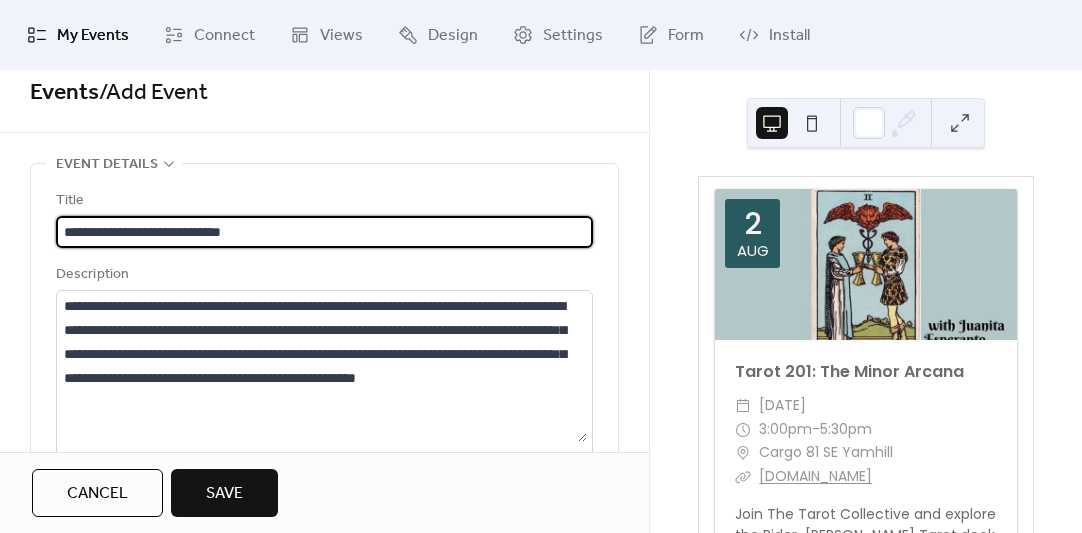 click on "**********" at bounding box center [324, 232] 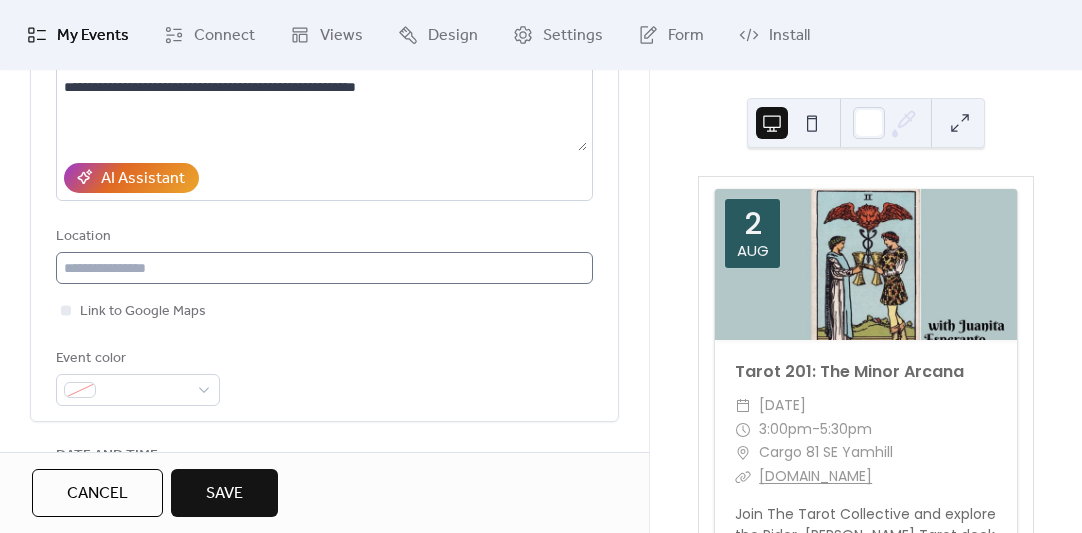 type on "**********" 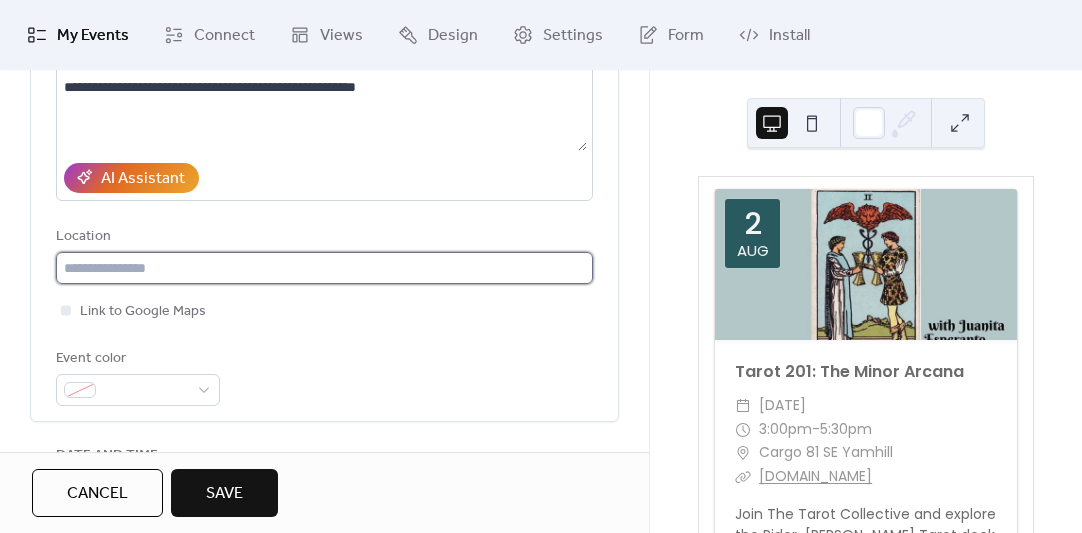 click at bounding box center (324, 268) 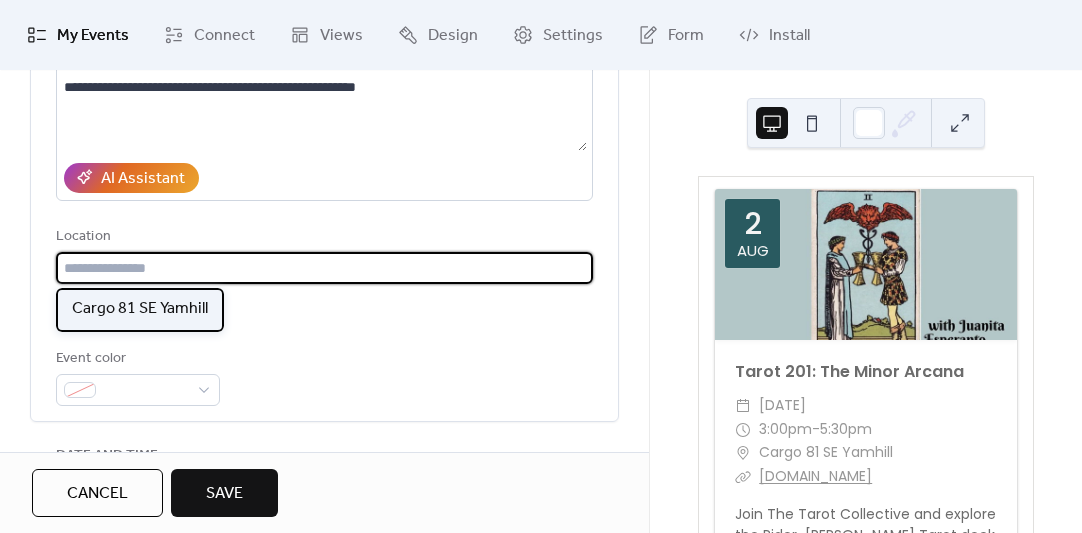 click on "Cargo 81 SE Yamhill" at bounding box center [140, 309] 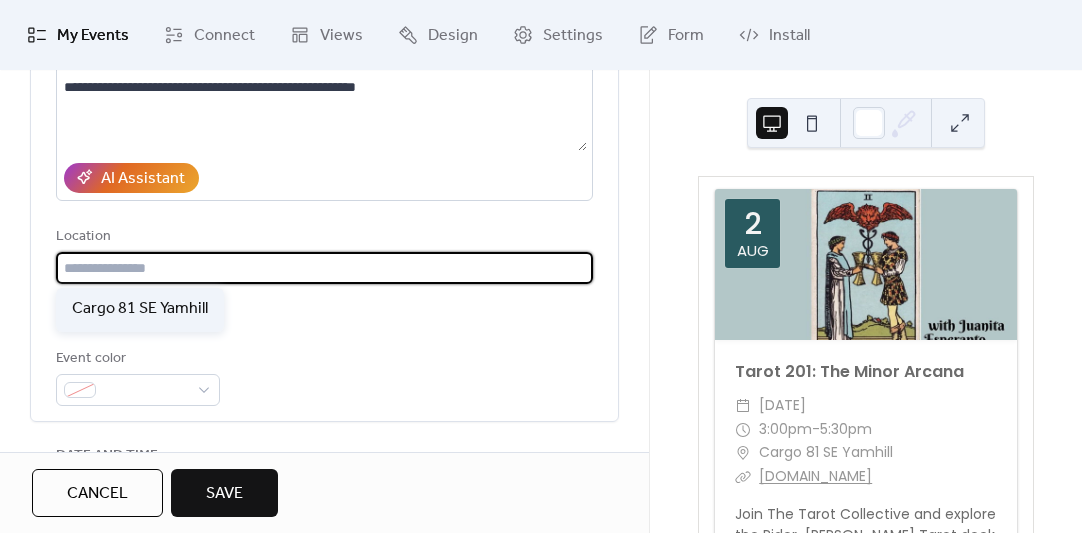 type on "**********" 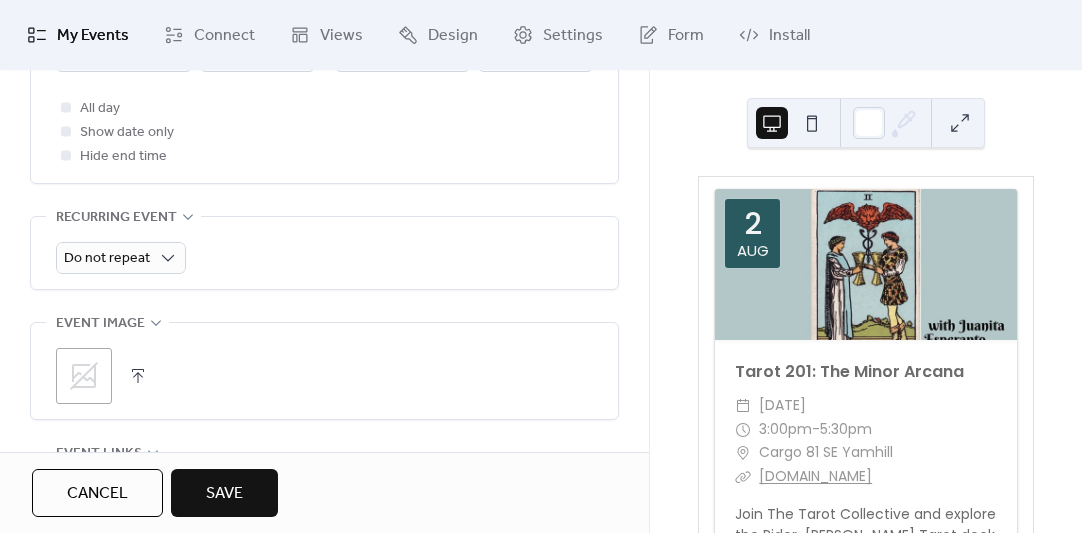 scroll, scrollTop: 805, scrollLeft: 0, axis: vertical 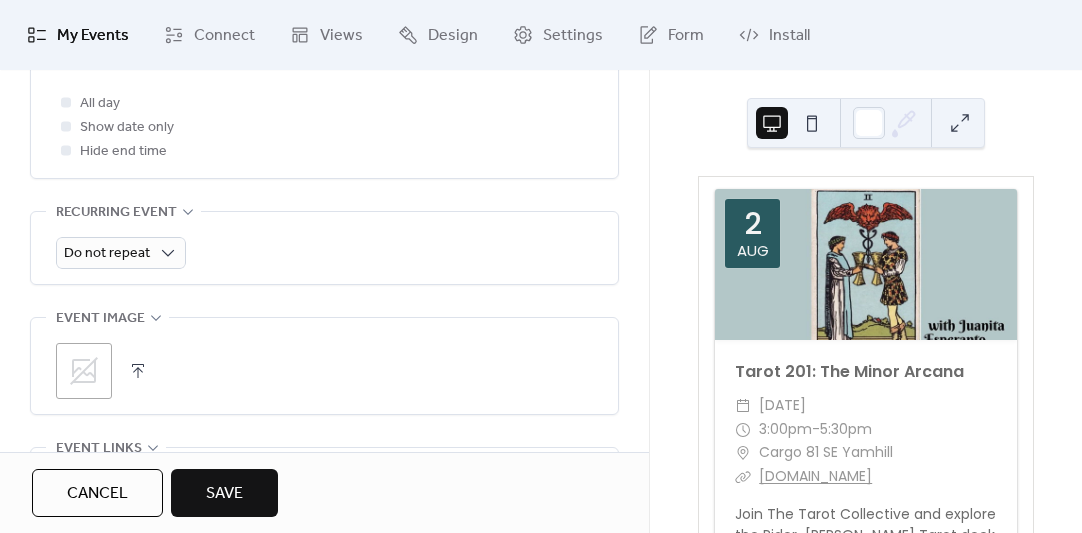 click 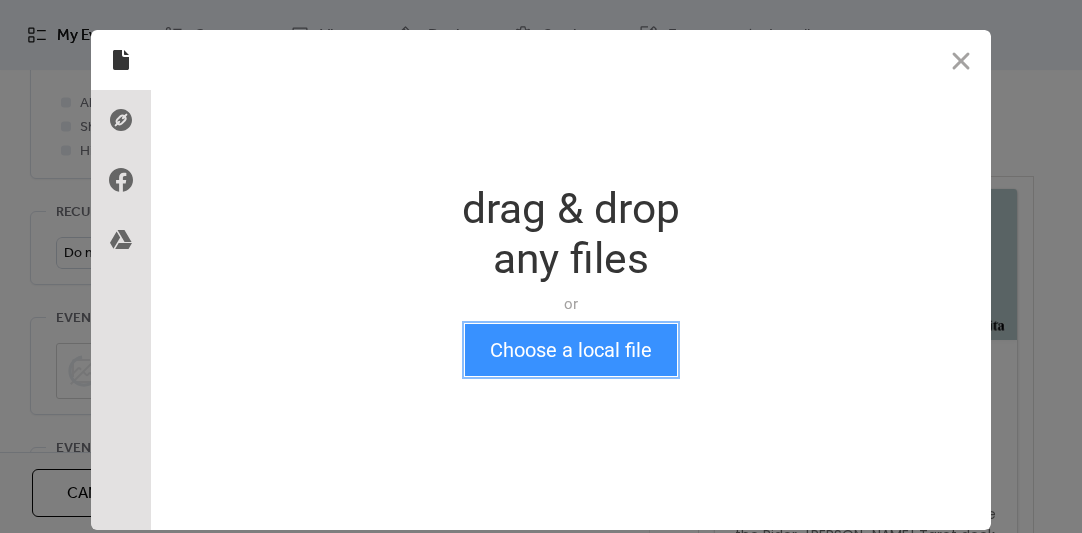 click on "Choose a local file" at bounding box center [571, 350] 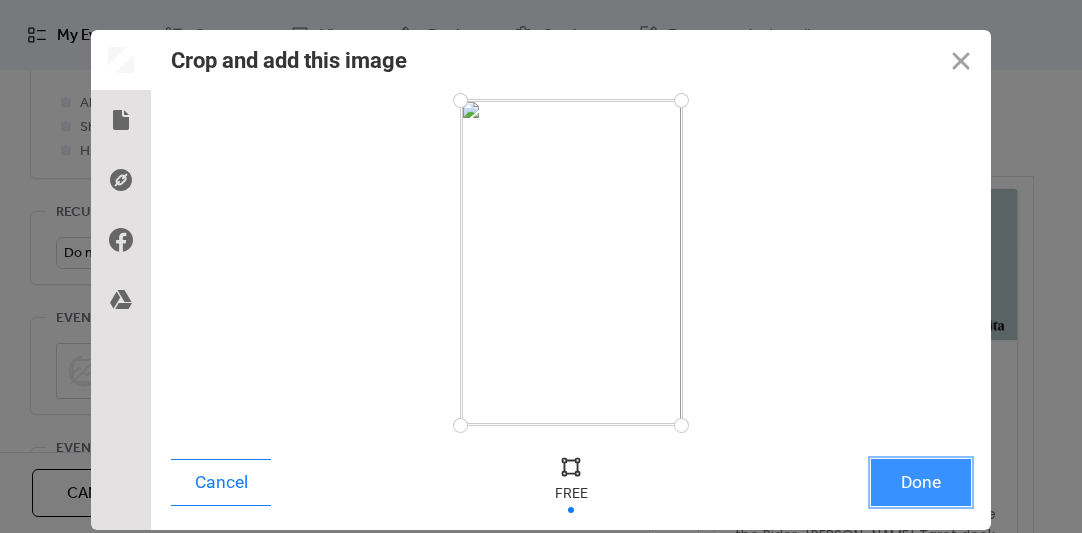 click on "Done" at bounding box center (921, 482) 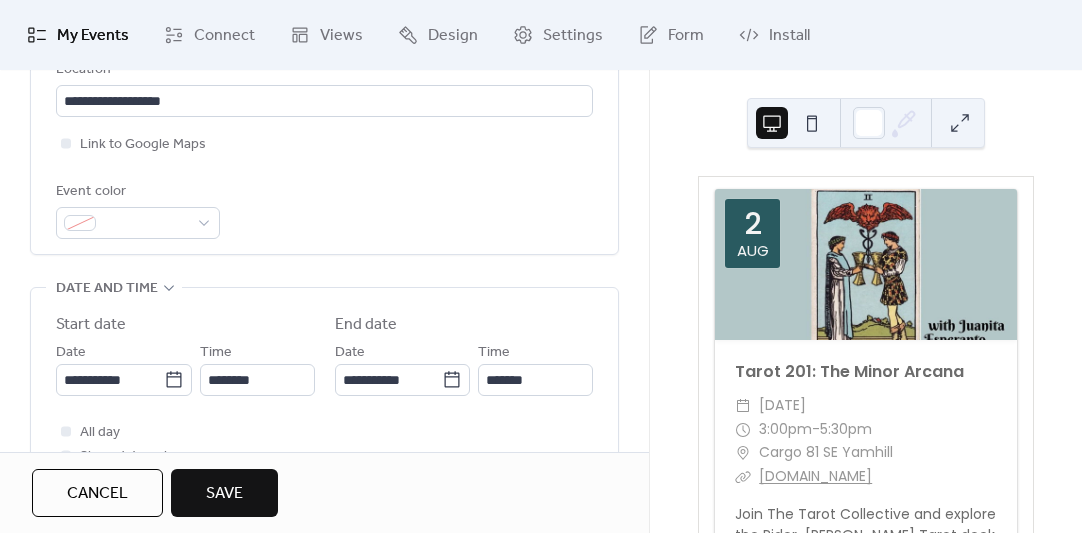 scroll, scrollTop: 472, scrollLeft: 0, axis: vertical 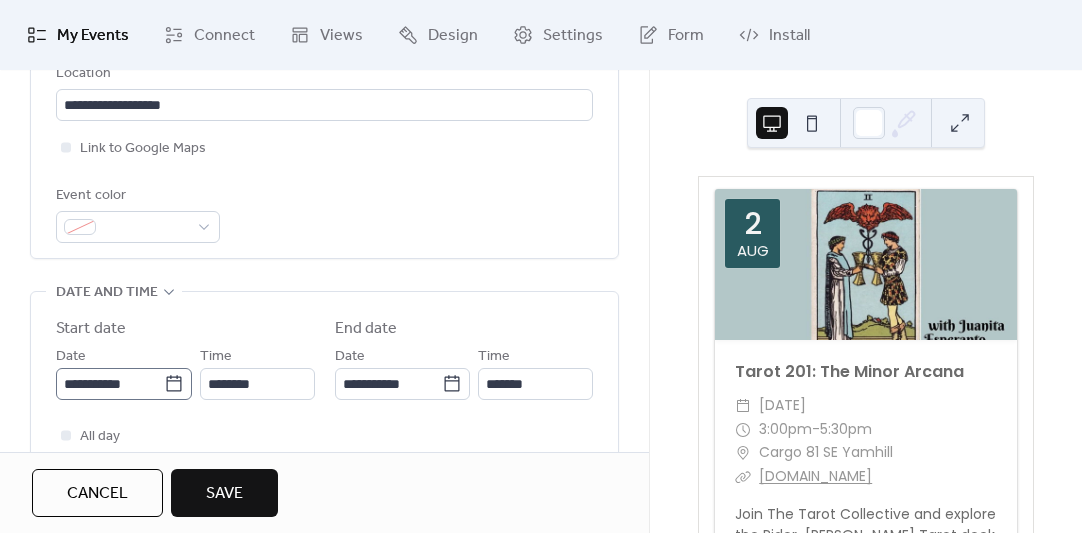 click 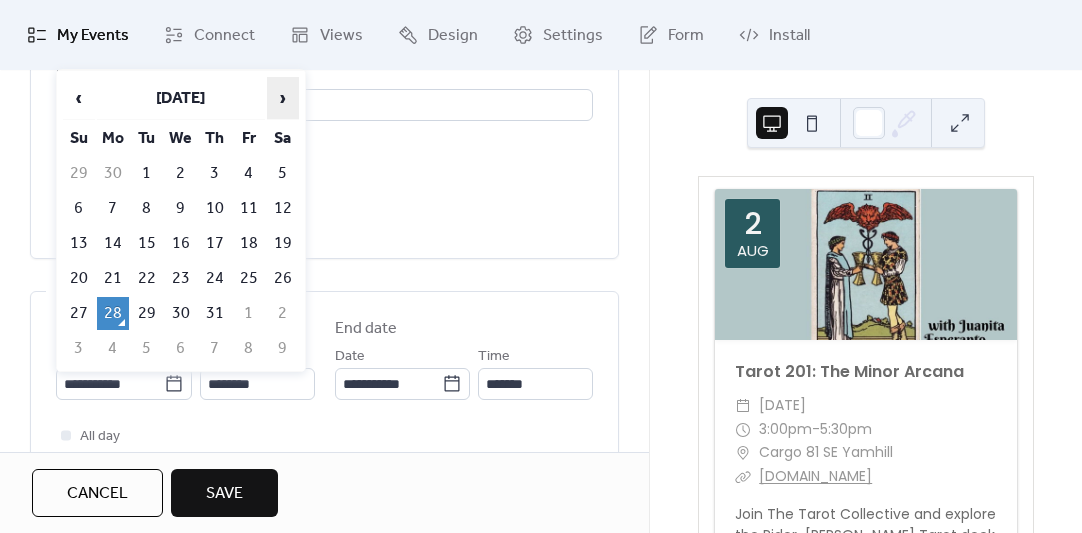 click on "›" at bounding box center (283, 98) 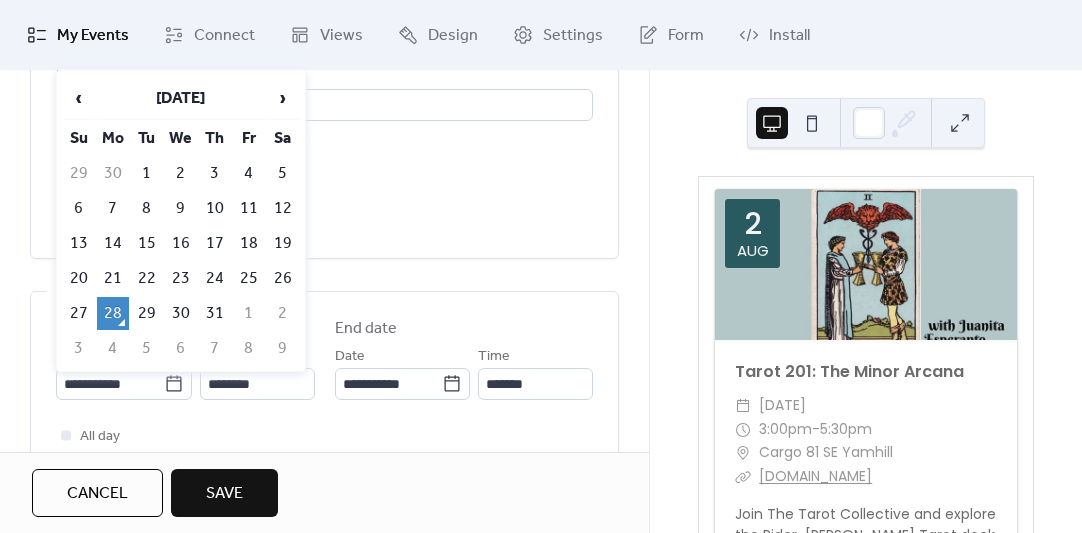 click on "5" at bounding box center [283, 173] 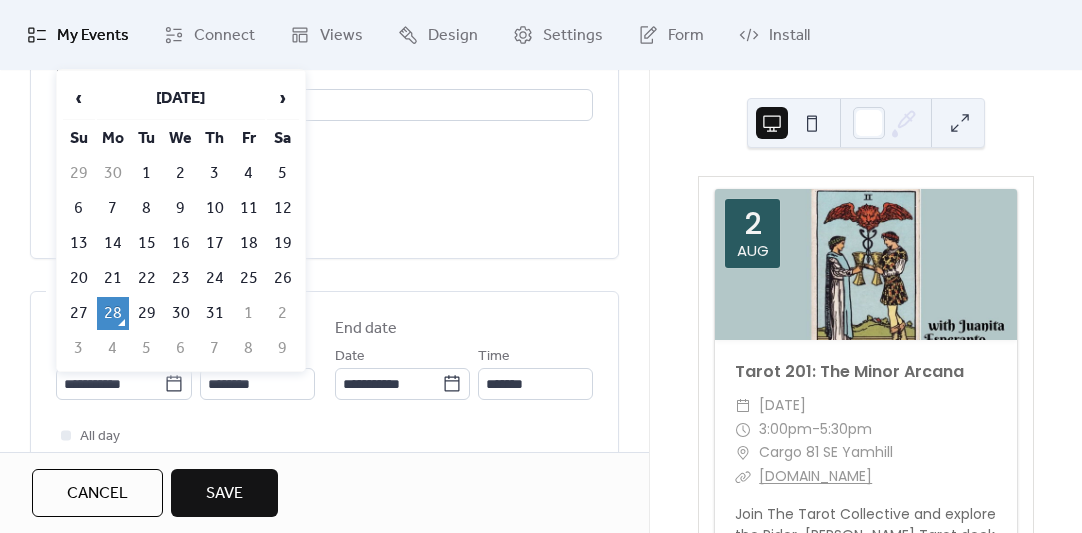 type on "**********" 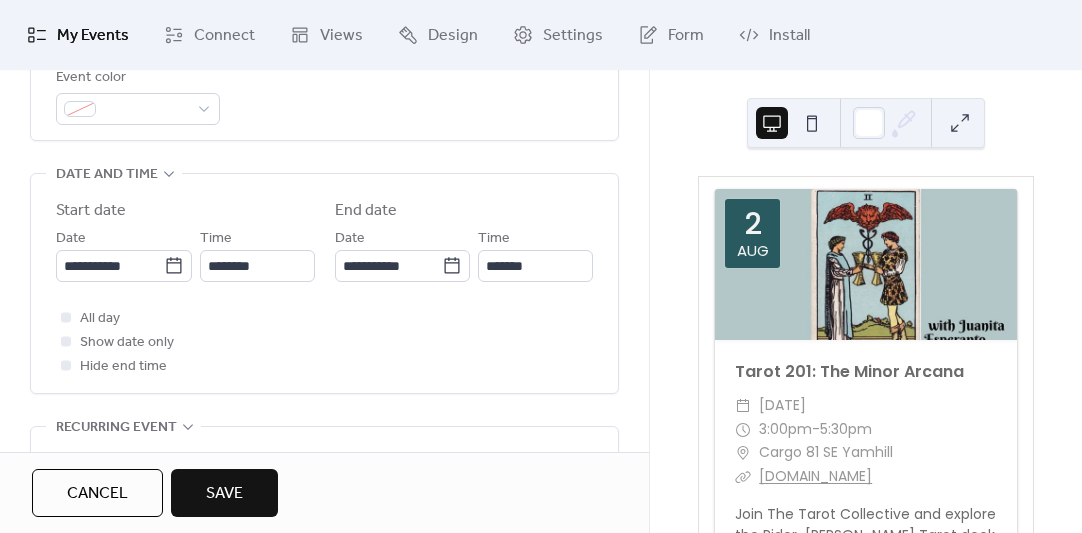 scroll, scrollTop: 608, scrollLeft: 0, axis: vertical 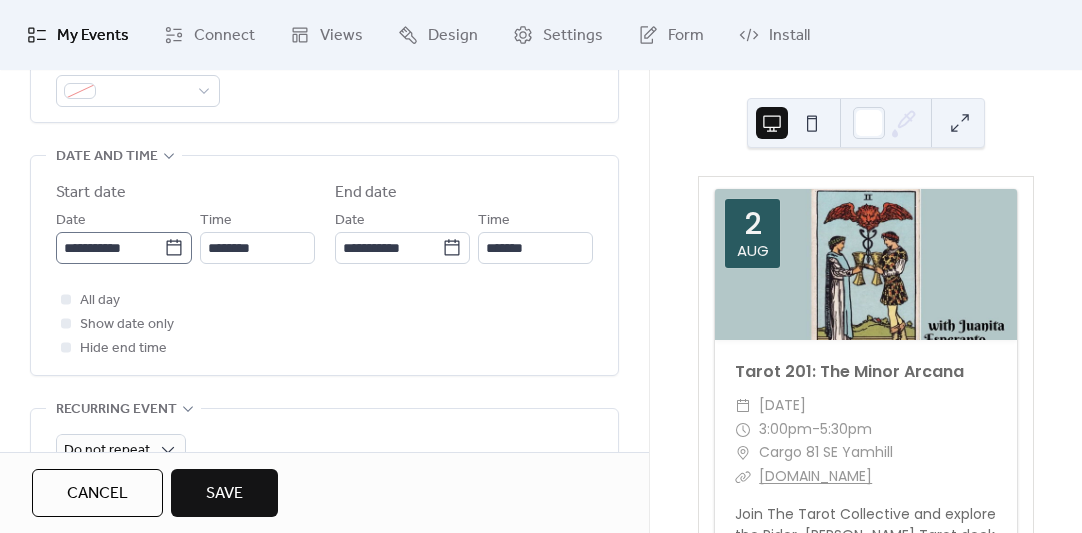 click 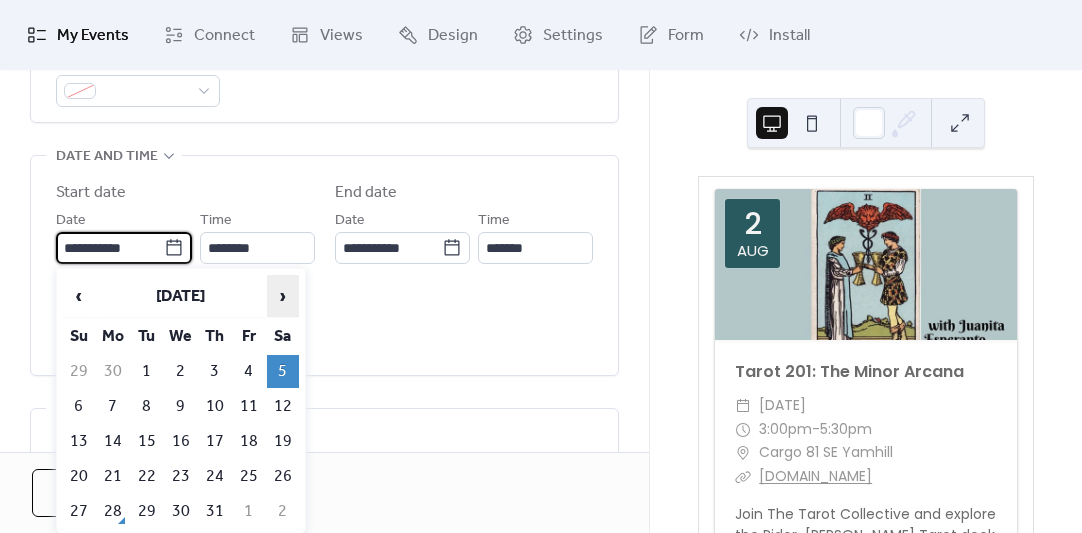 click on "›" at bounding box center (283, 296) 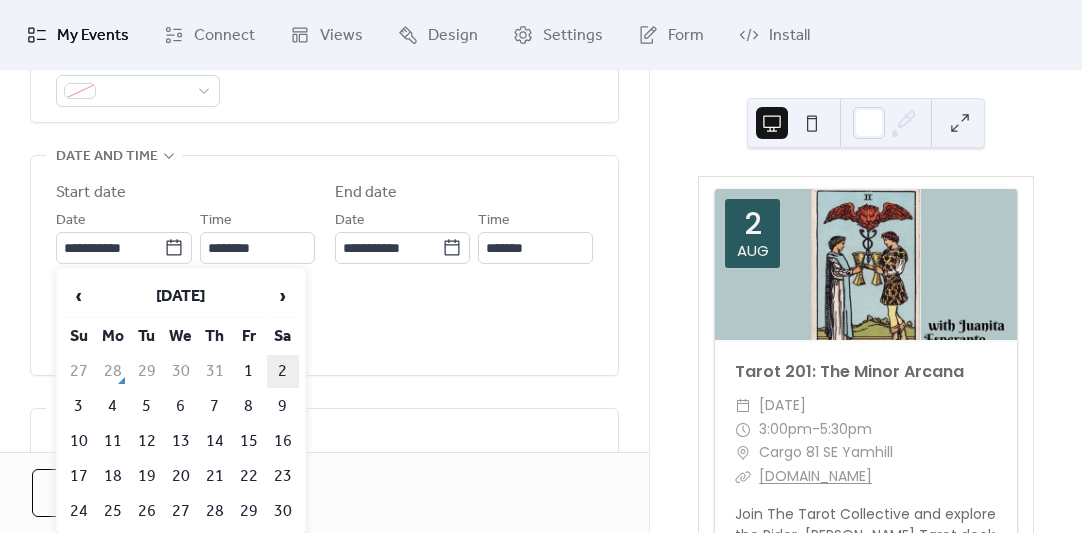 click on "2" at bounding box center (283, 371) 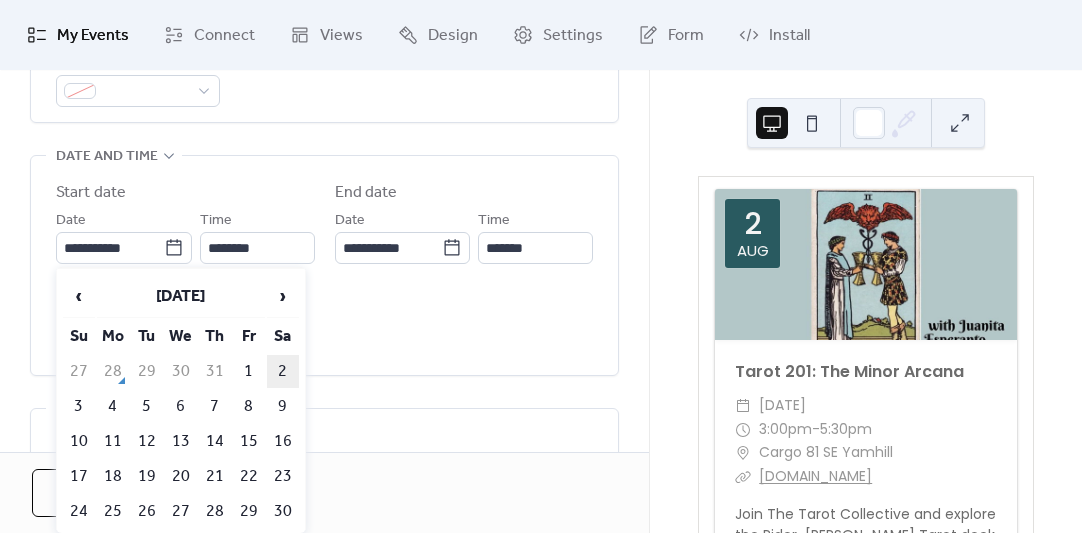 type on "**********" 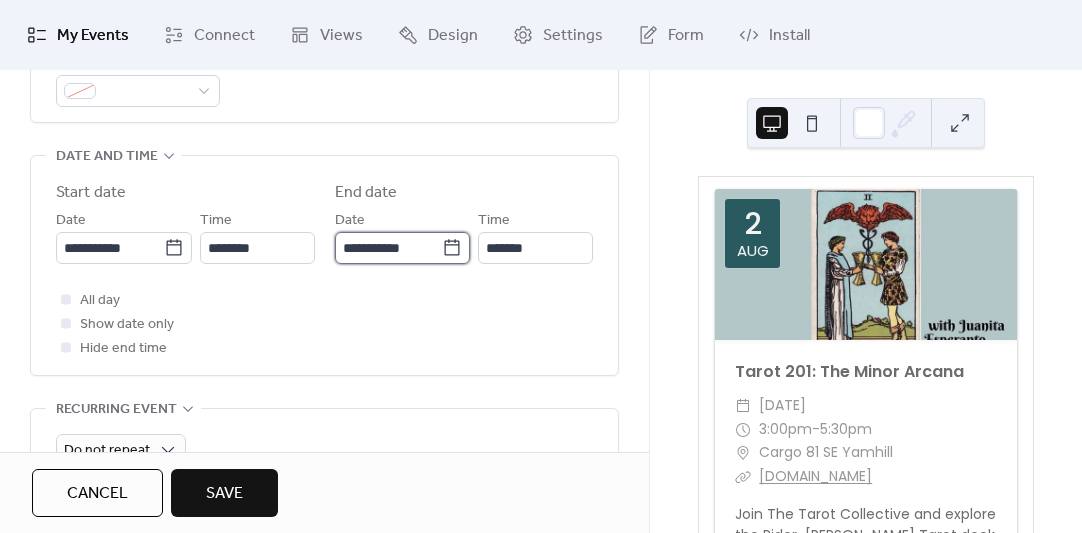 click on "**********" at bounding box center [389, 248] 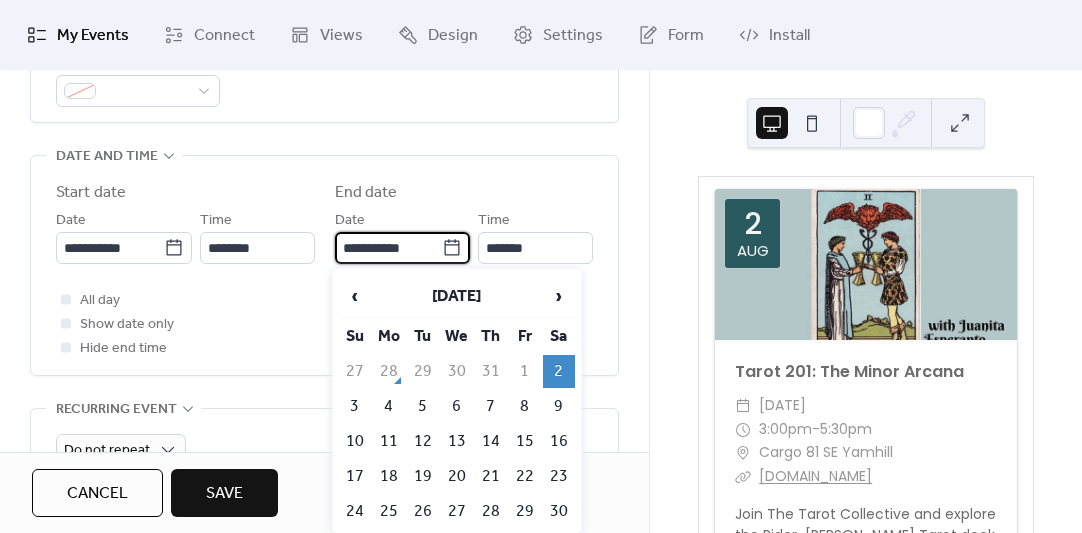 click 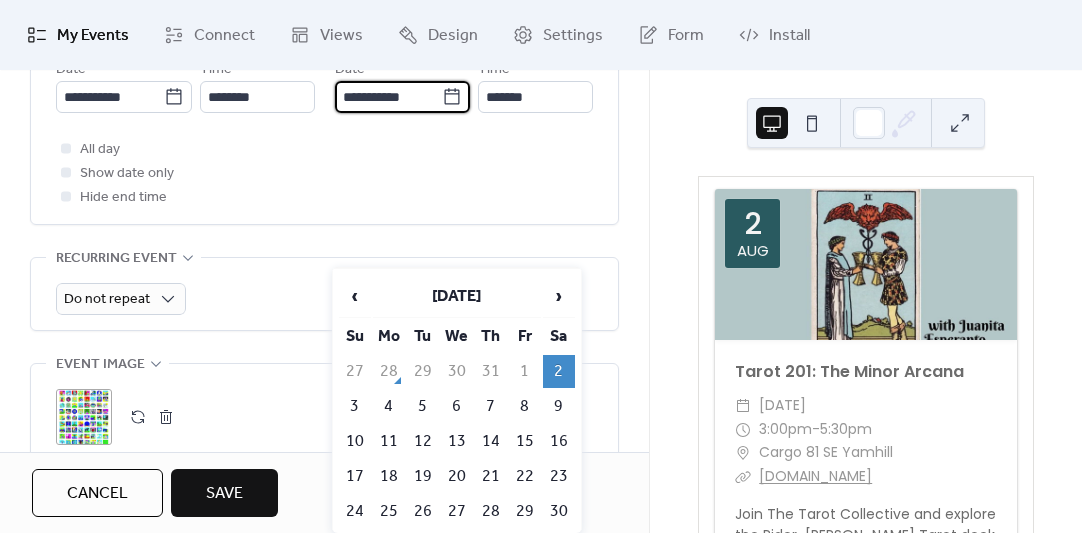 scroll, scrollTop: 766, scrollLeft: 0, axis: vertical 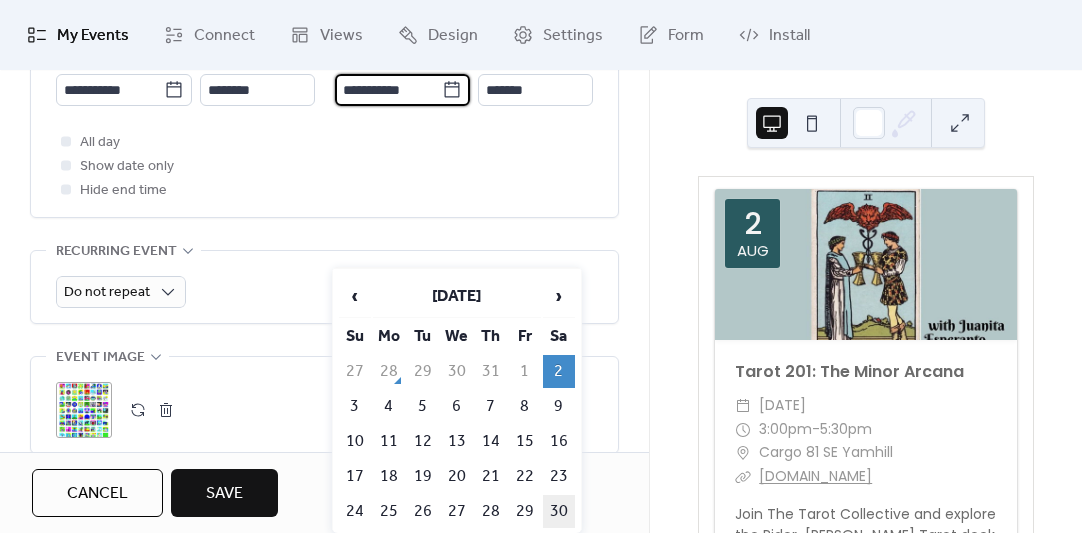 click on "30" at bounding box center [559, 511] 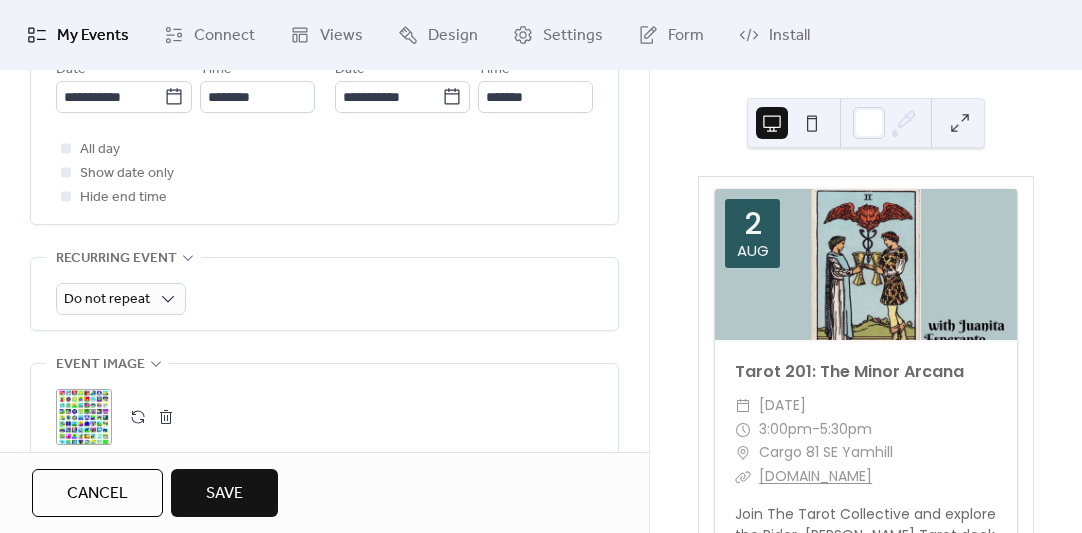 scroll, scrollTop: 718, scrollLeft: 0, axis: vertical 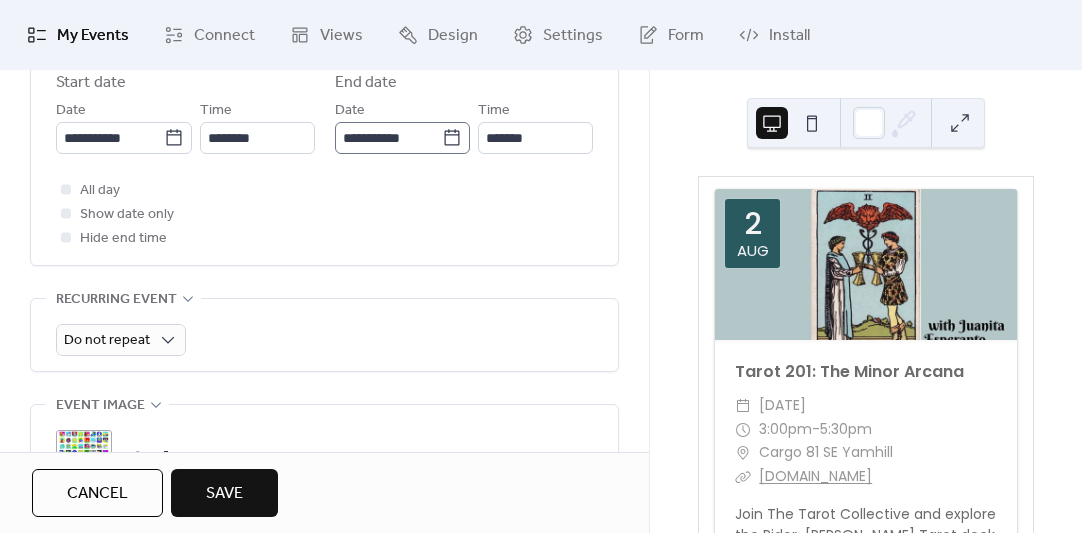 click on "**********" at bounding box center (403, 138) 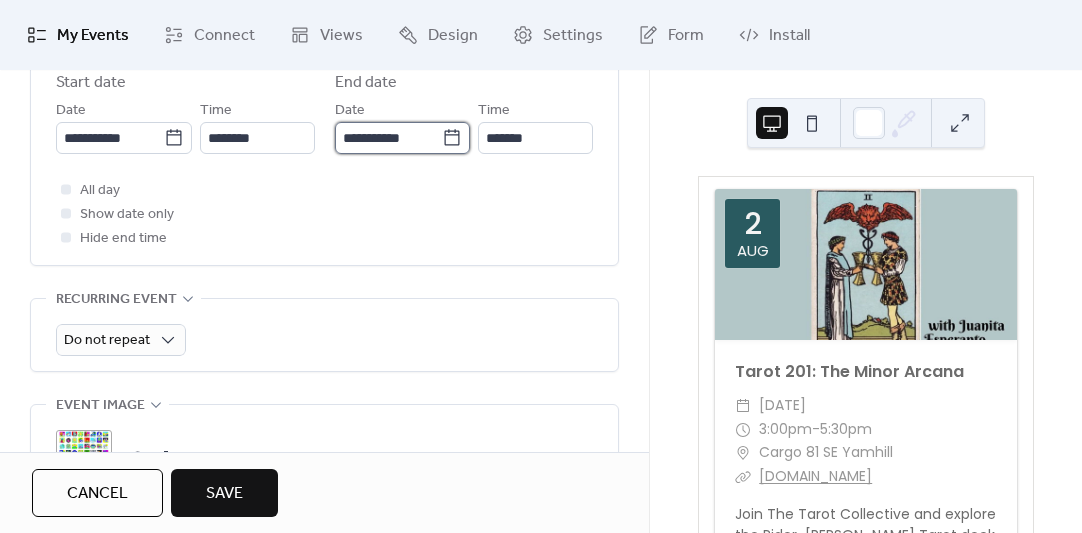 click on "**********" at bounding box center [389, 138] 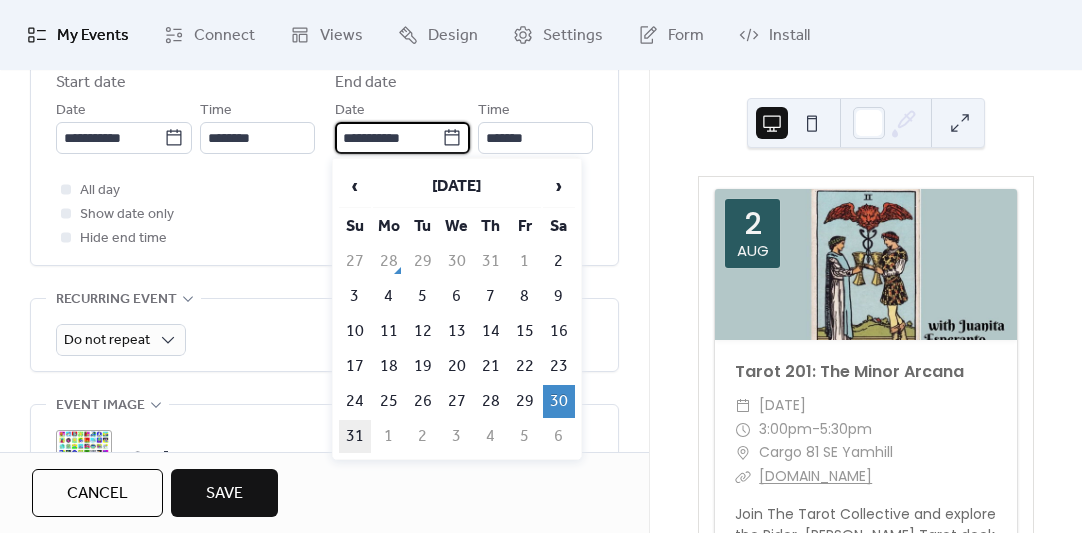 click on "31" at bounding box center [355, 436] 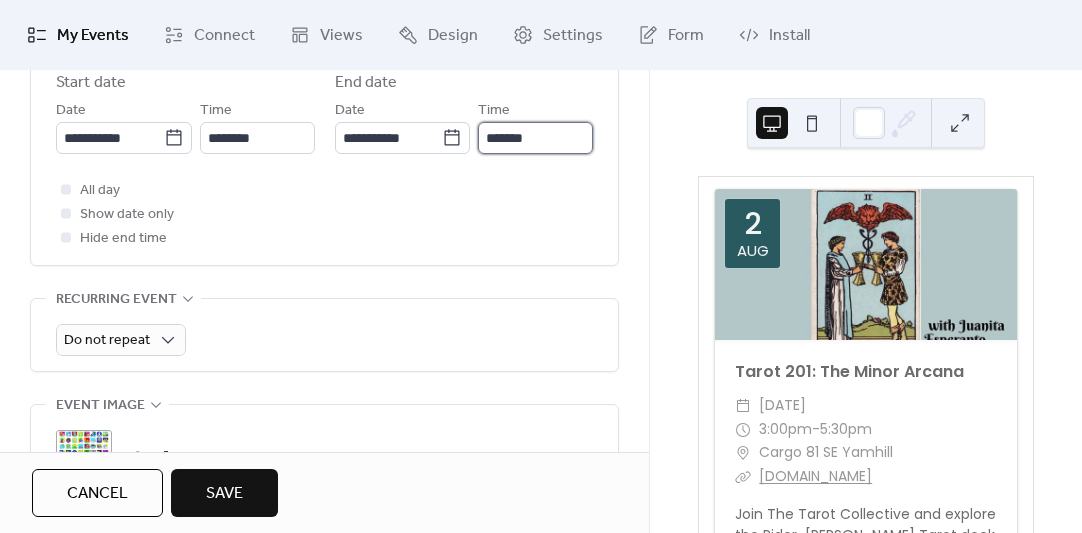 click on "*******" at bounding box center [535, 138] 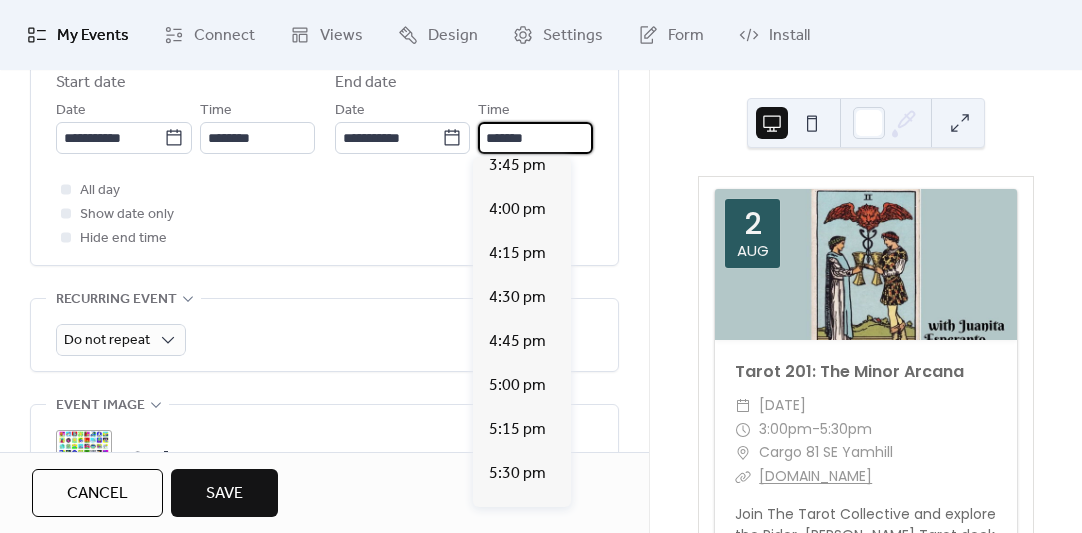 scroll, scrollTop: 2789, scrollLeft: 0, axis: vertical 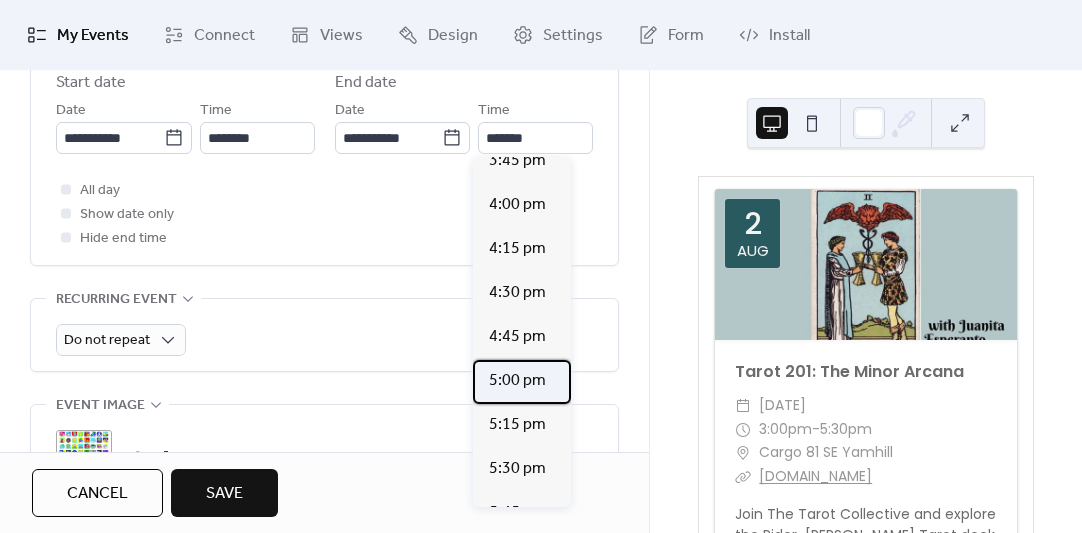click on "5:00 pm" at bounding box center [517, 381] 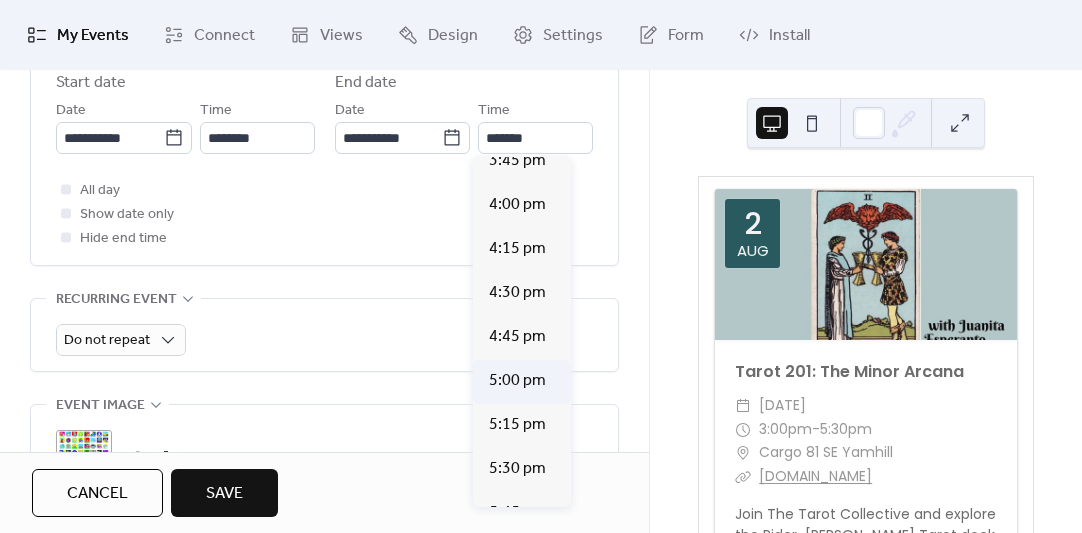 type on "*******" 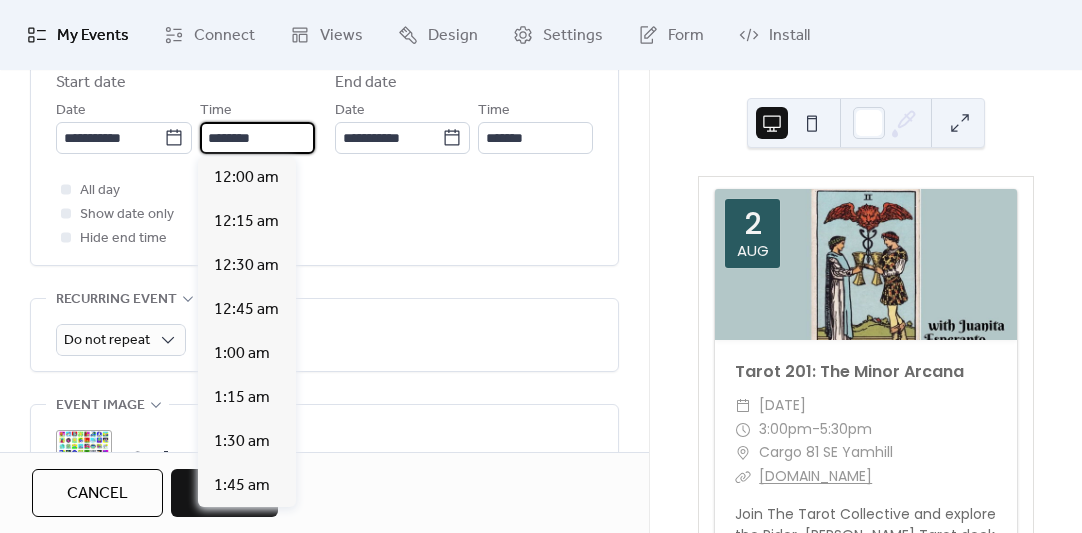 click on "********" at bounding box center [257, 138] 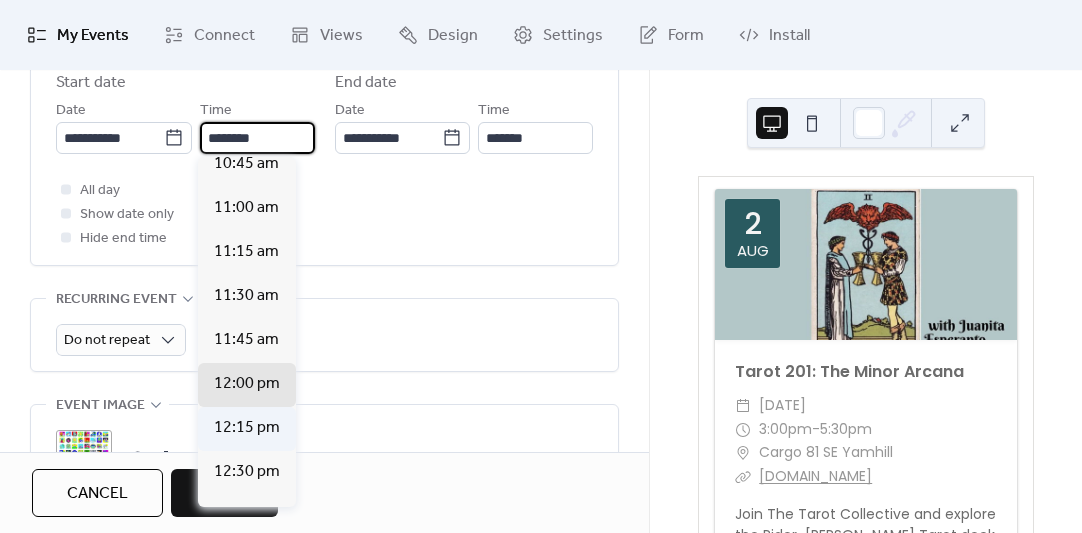 scroll, scrollTop: 1910, scrollLeft: 0, axis: vertical 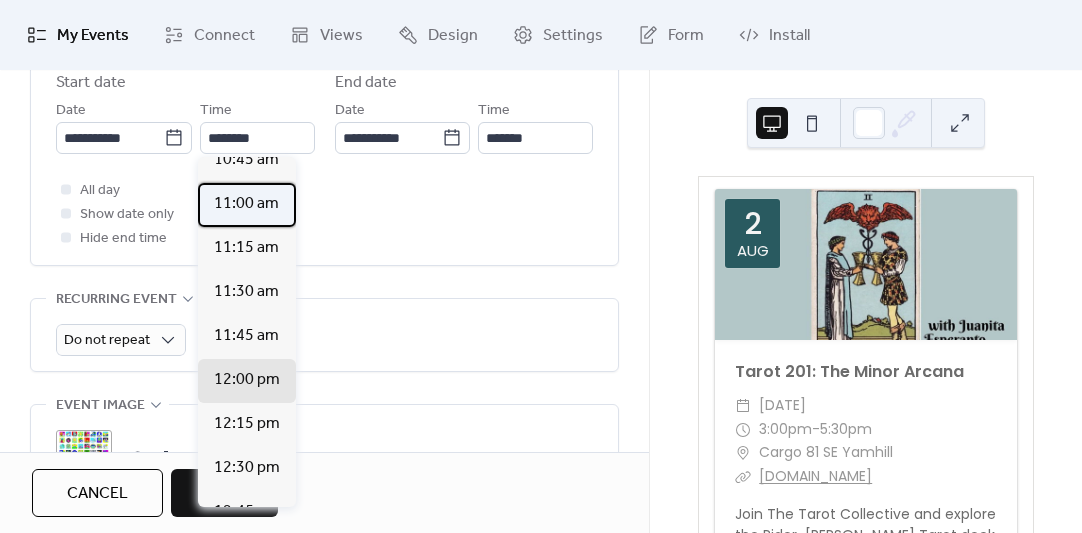 click on "11:00 am" at bounding box center [246, 204] 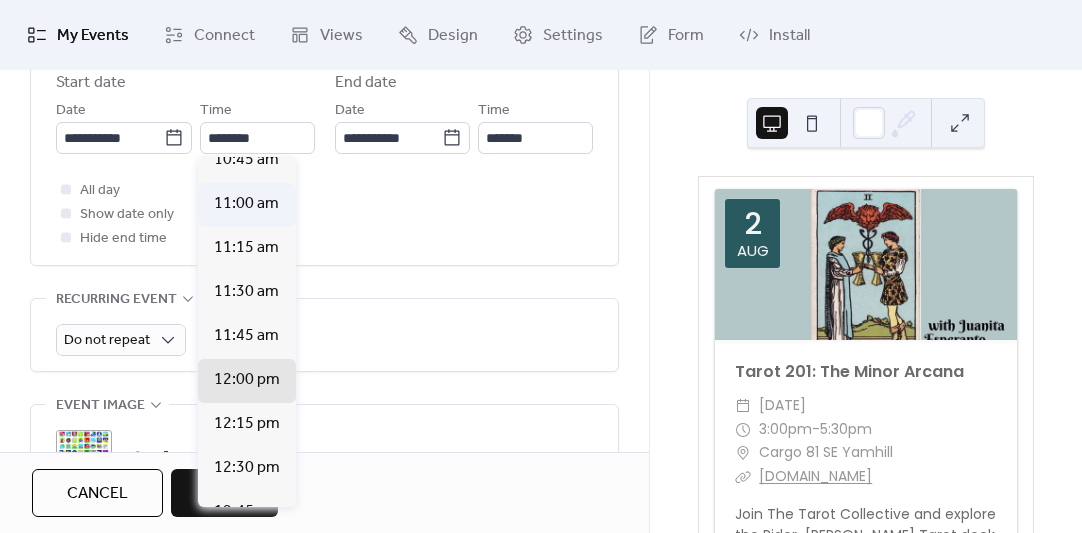 type on "********" 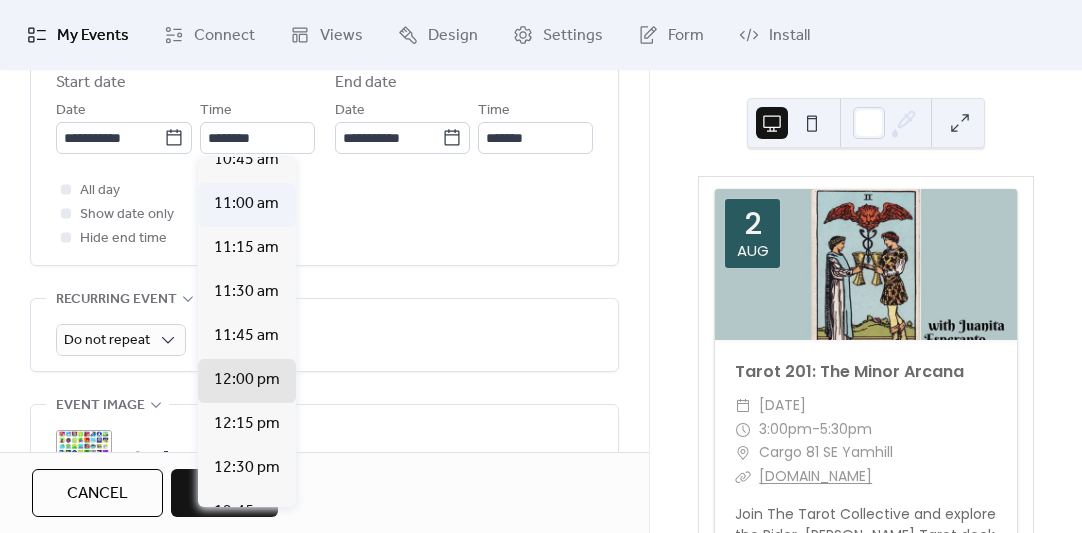 type on "*******" 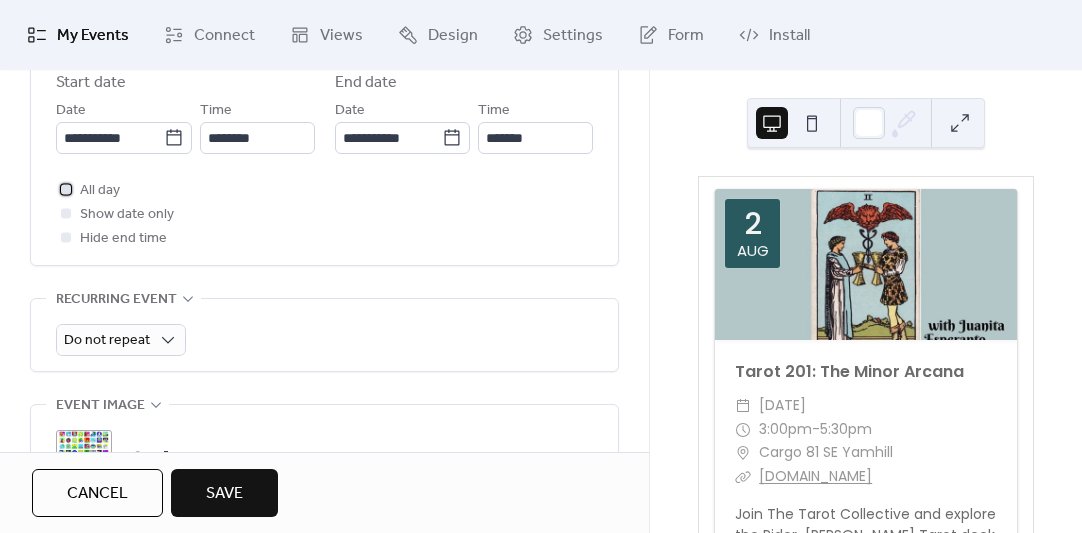 click at bounding box center (66, 189) 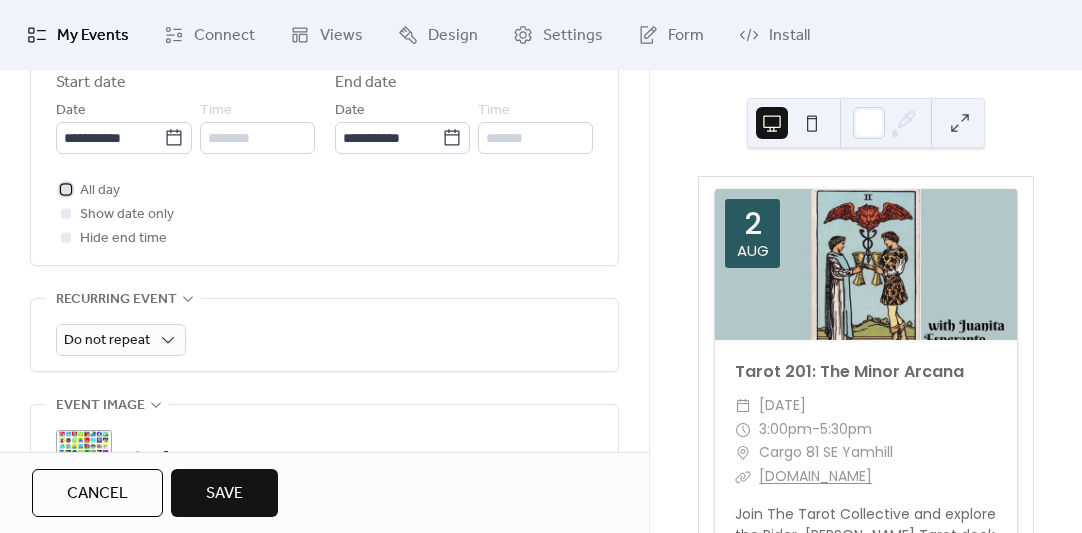 click at bounding box center (66, 189) 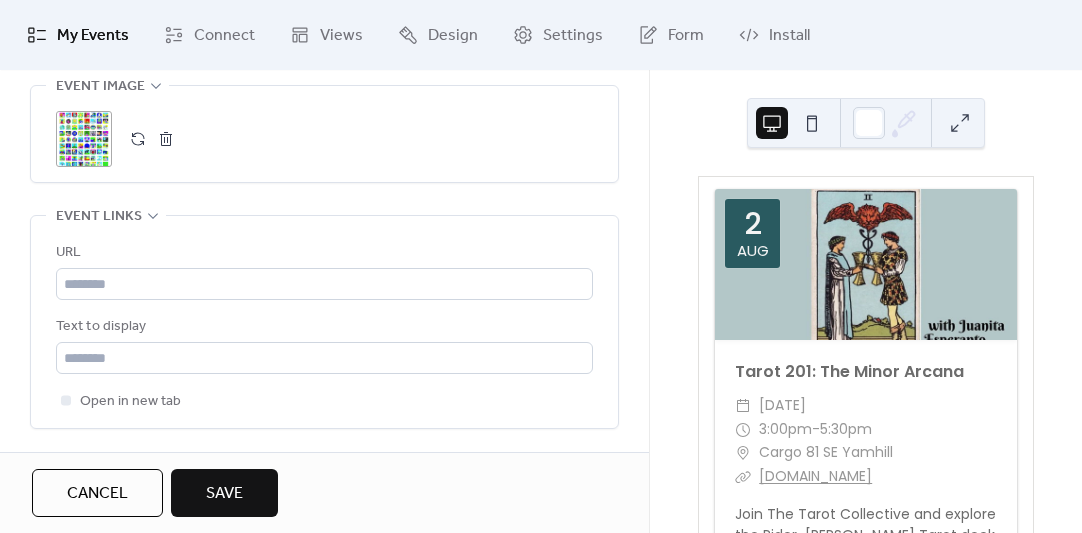 scroll, scrollTop: 1082, scrollLeft: 0, axis: vertical 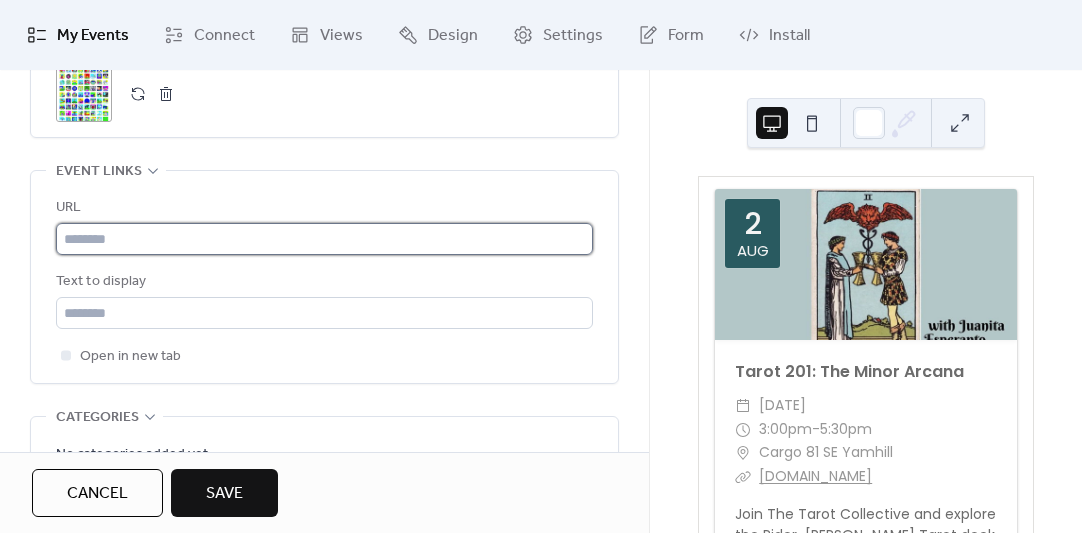 click at bounding box center [324, 239] 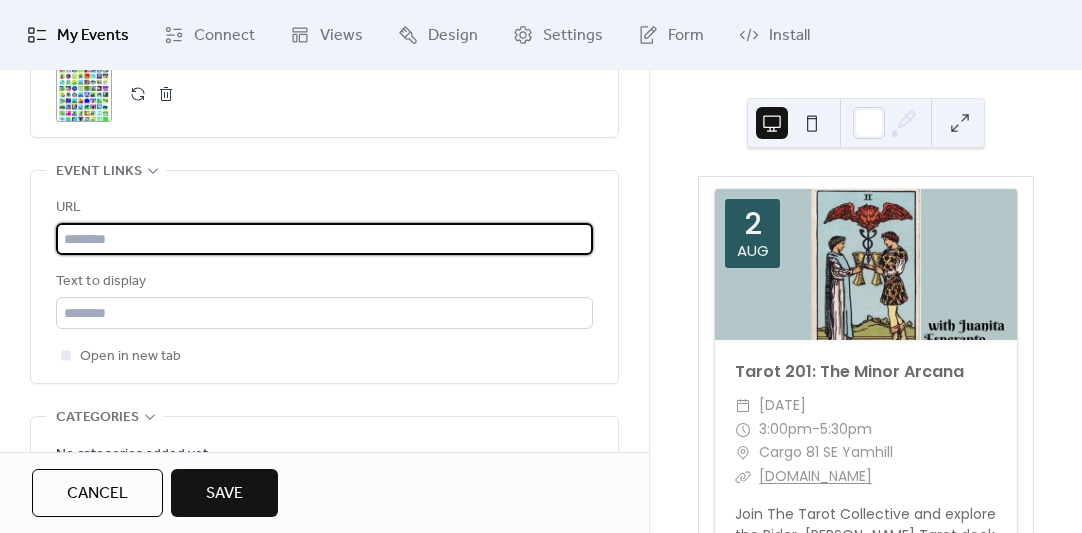 scroll, scrollTop: 1053, scrollLeft: 0, axis: vertical 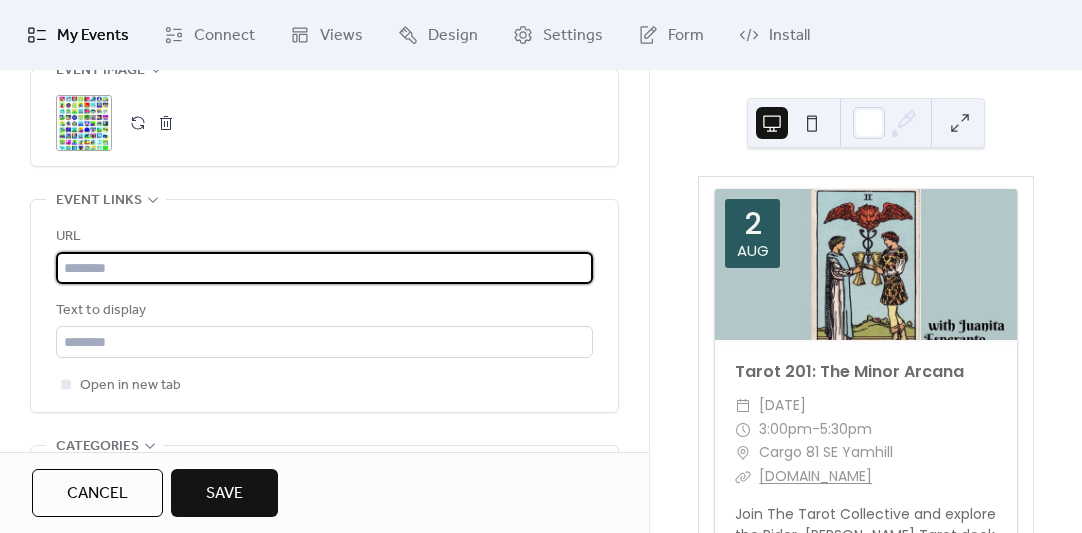 paste on "**********" 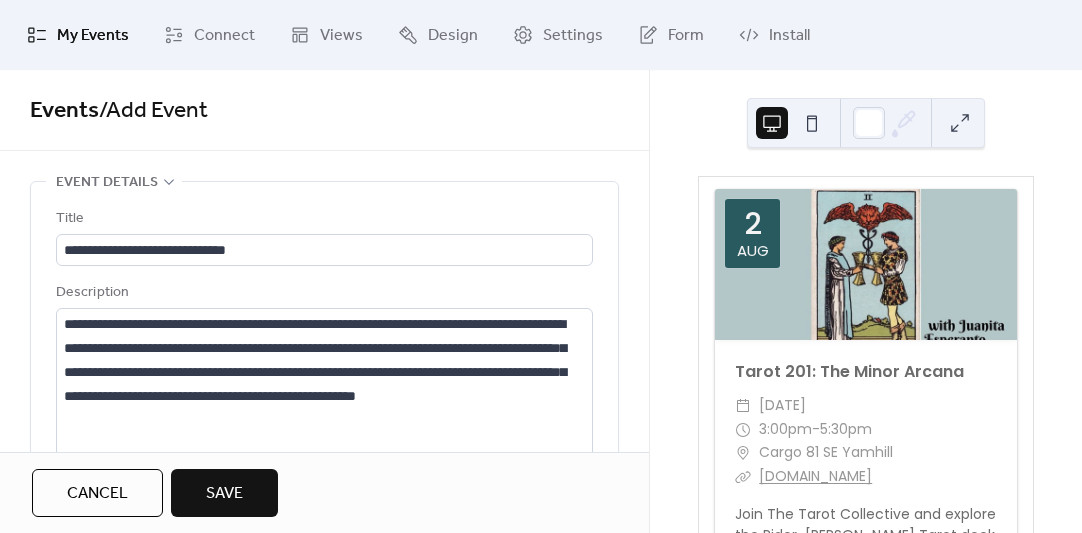 scroll, scrollTop: 7, scrollLeft: 0, axis: vertical 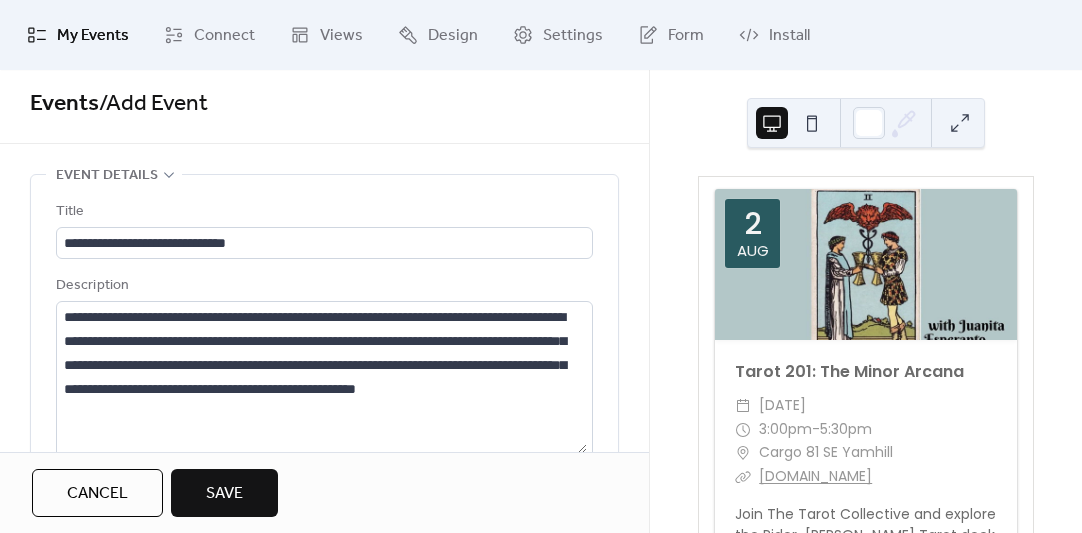 type on "**********" 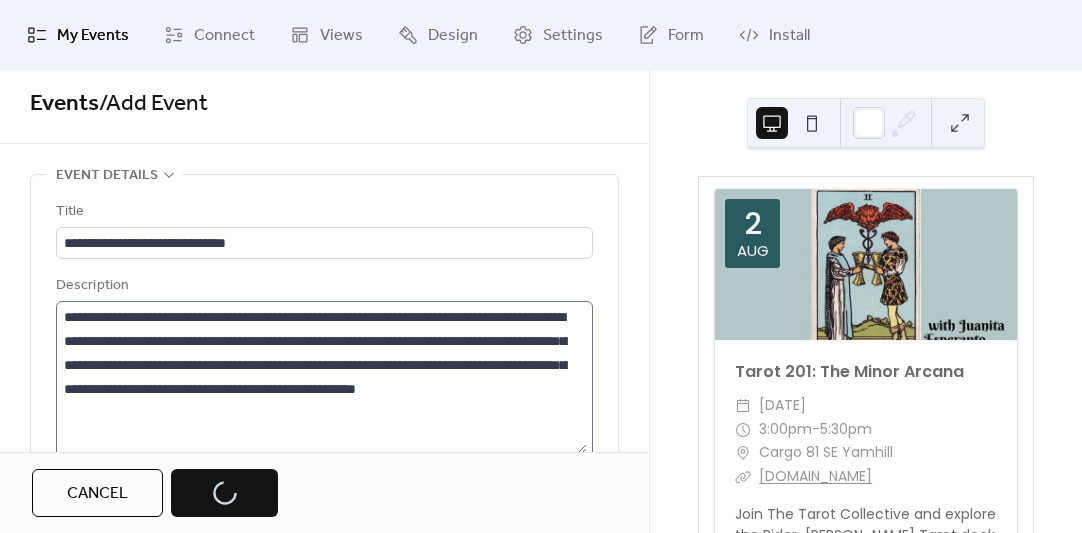 scroll, scrollTop: 0, scrollLeft: 0, axis: both 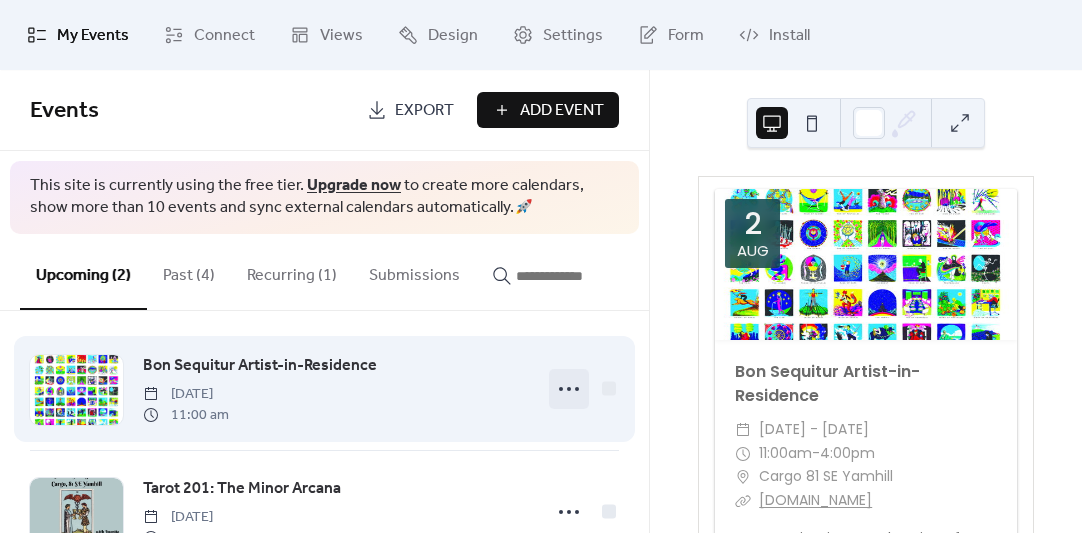 click 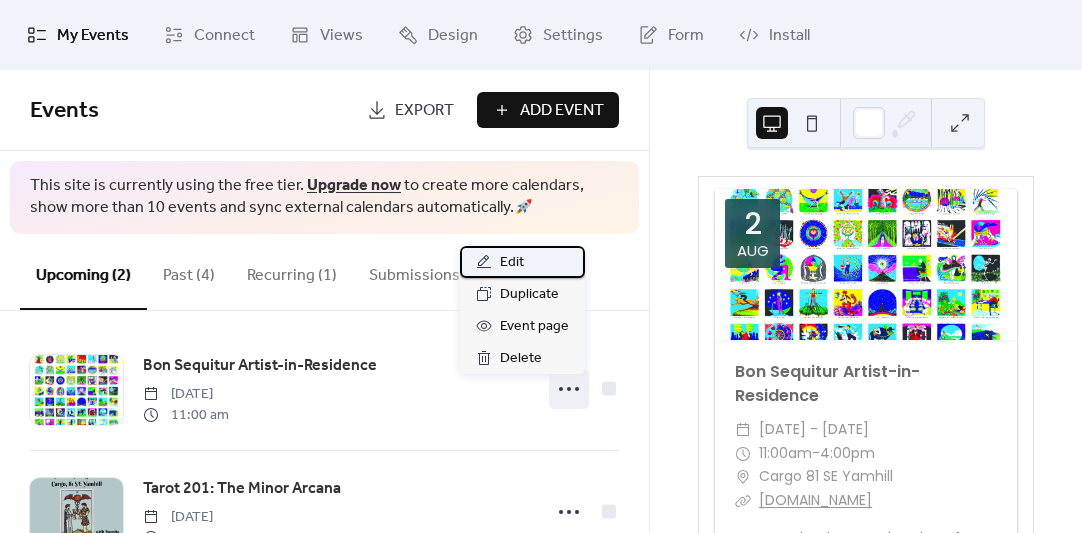 click on "Edit" at bounding box center (512, 263) 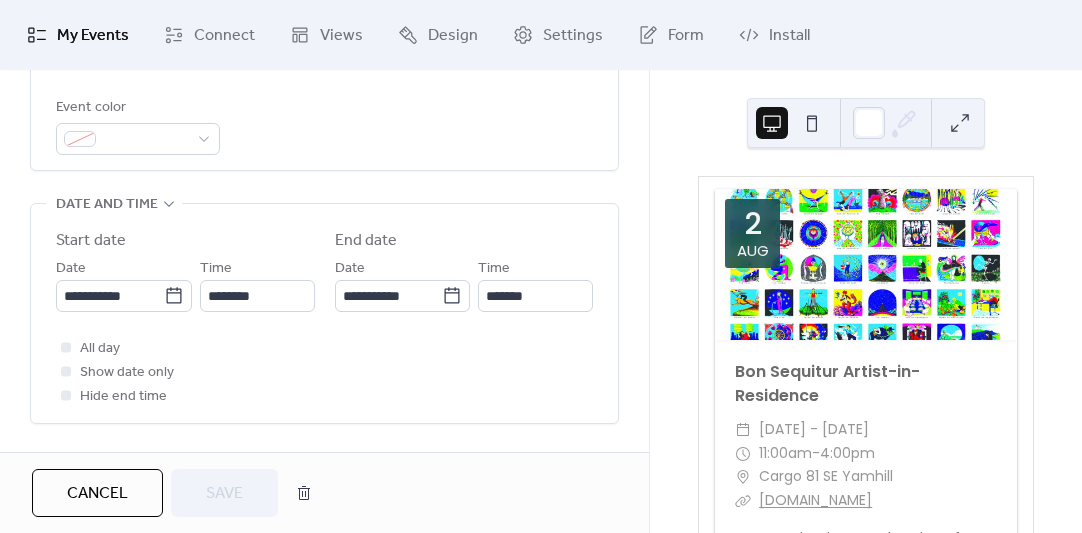 scroll, scrollTop: 574, scrollLeft: 0, axis: vertical 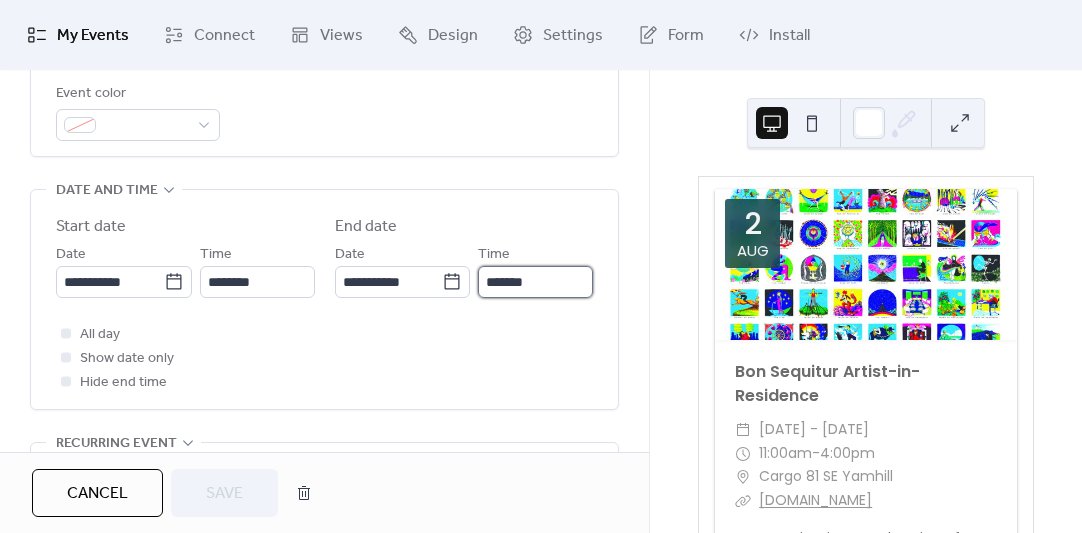 click on "*******" at bounding box center [535, 282] 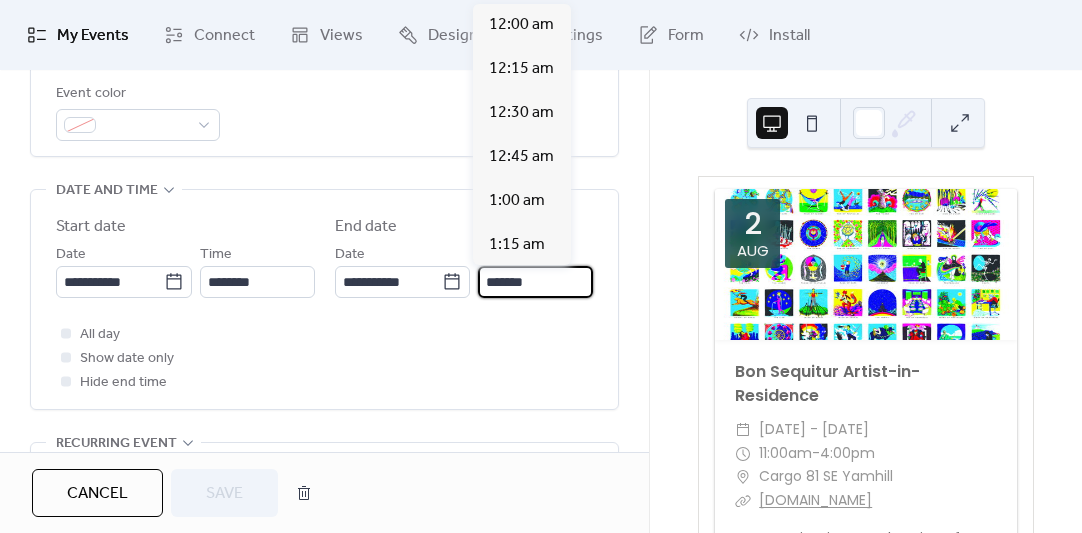 scroll, scrollTop: 2821, scrollLeft: 0, axis: vertical 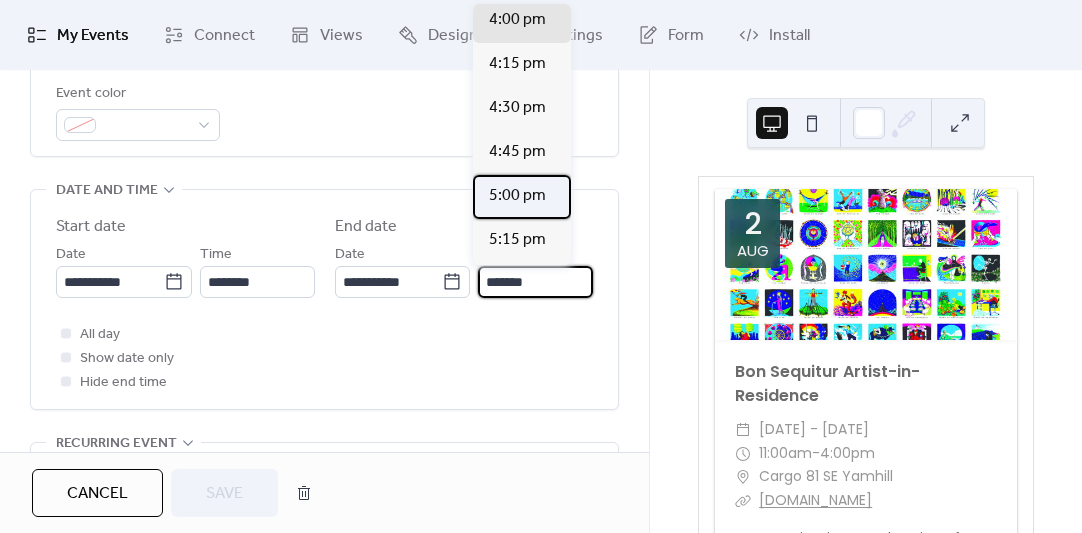 click on "5:00 pm" at bounding box center [517, 196] 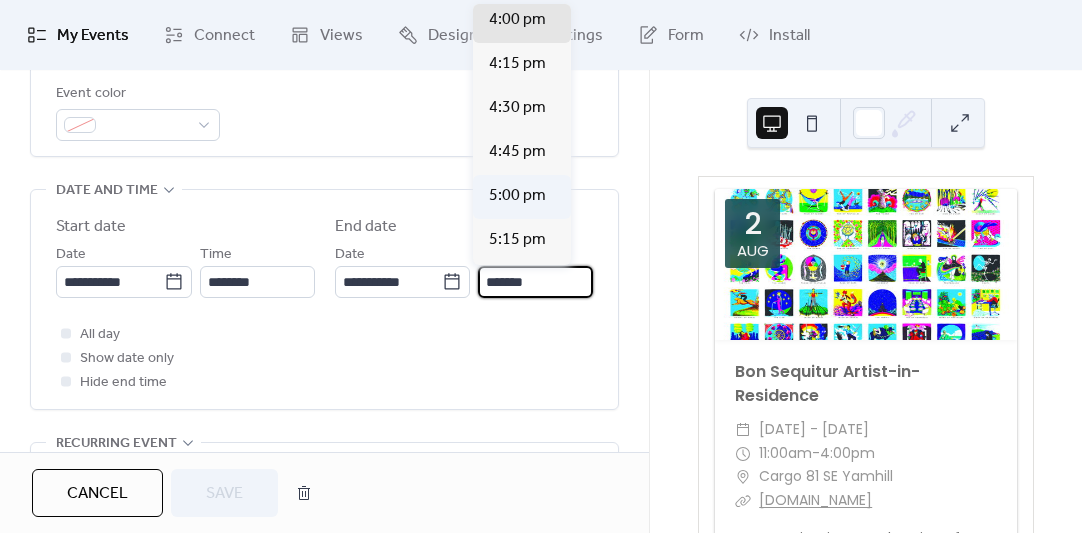 type on "*******" 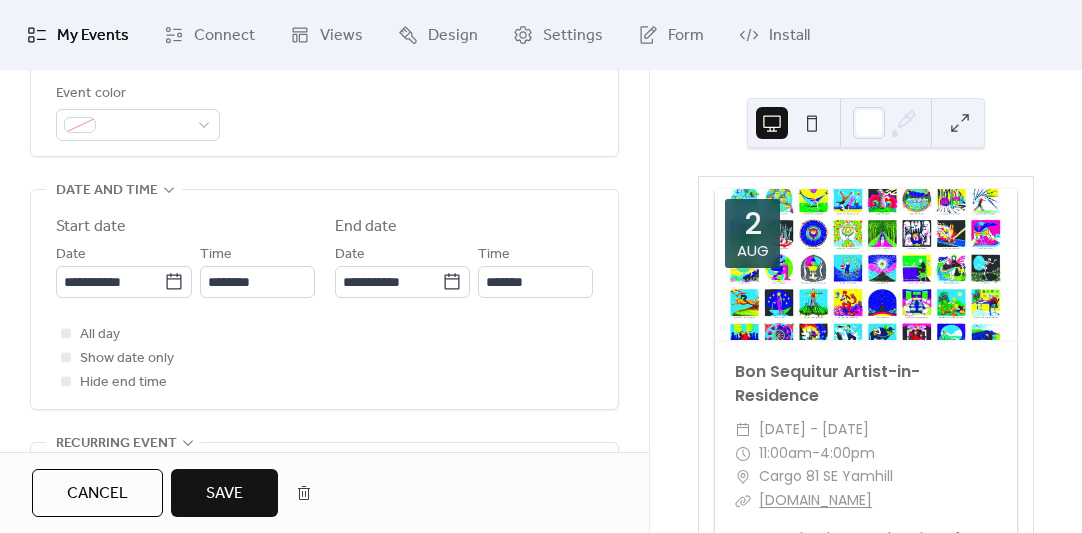 click on "Save" at bounding box center [224, 494] 